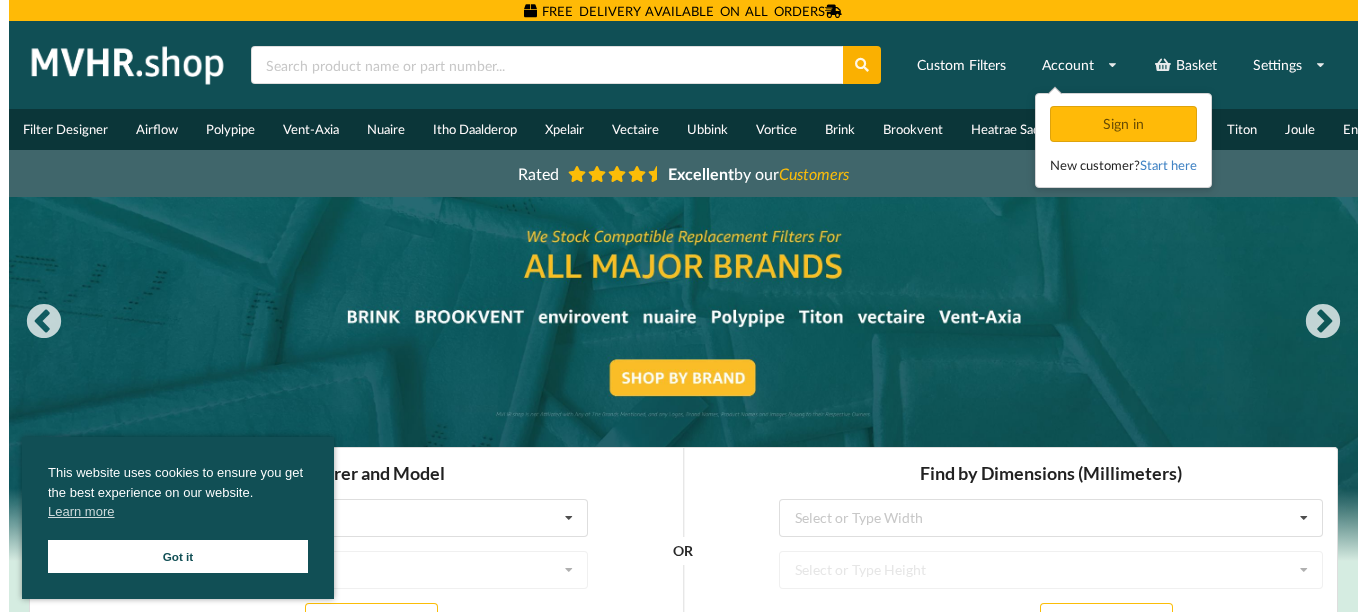 scroll, scrollTop: 0, scrollLeft: 0, axis: both 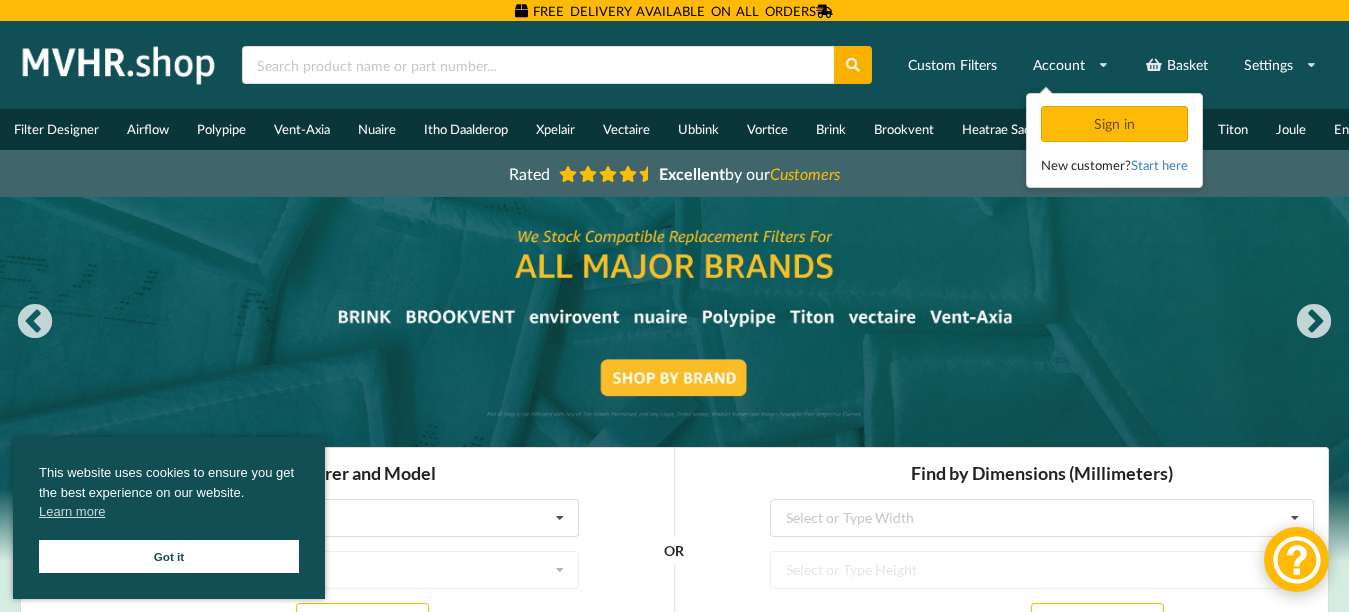 click at bounding box center [674, 379] 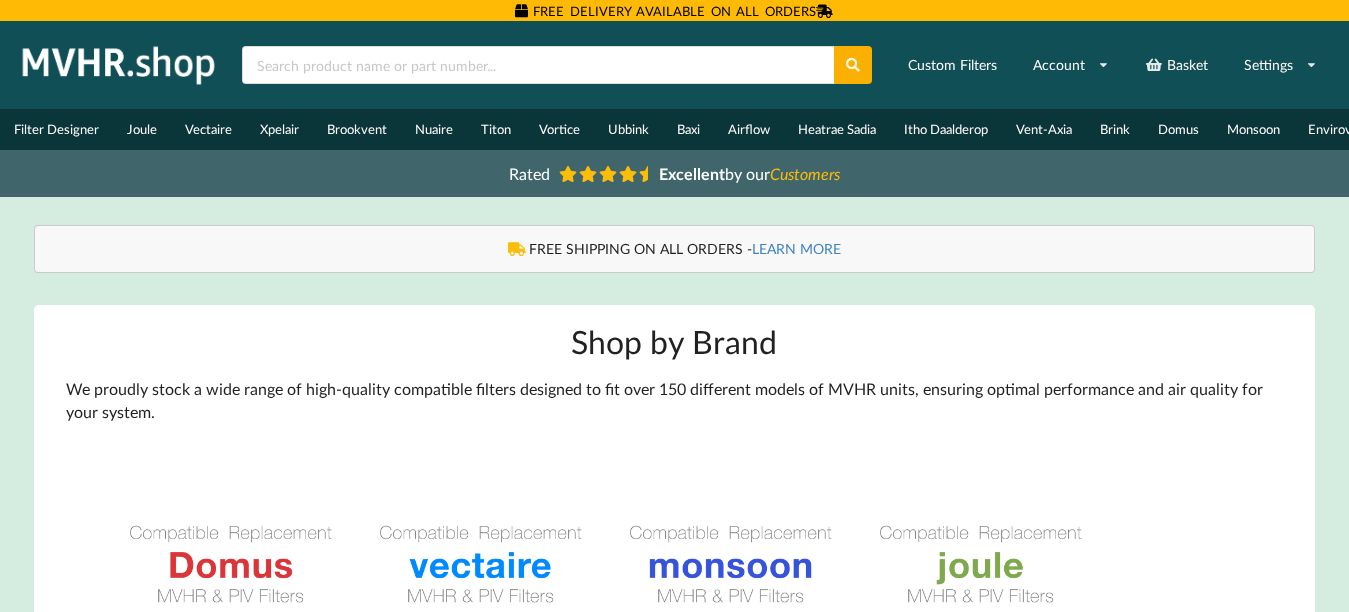 scroll, scrollTop: 0, scrollLeft: 0, axis: both 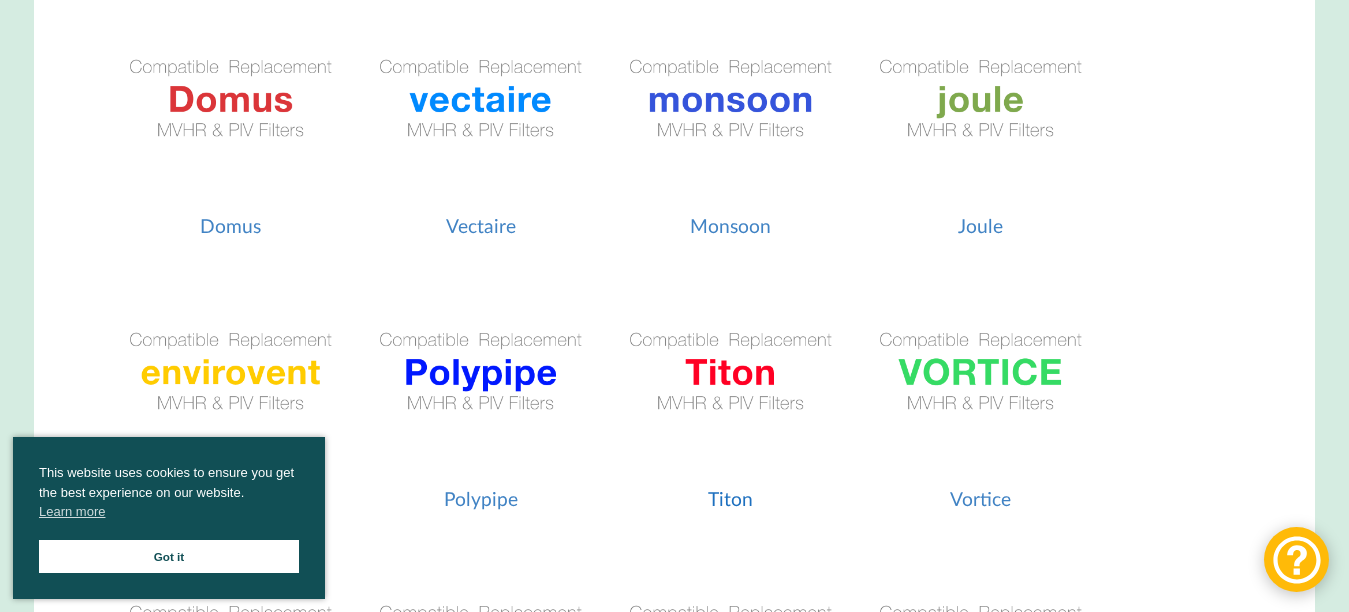 click at bounding box center [730, 372] 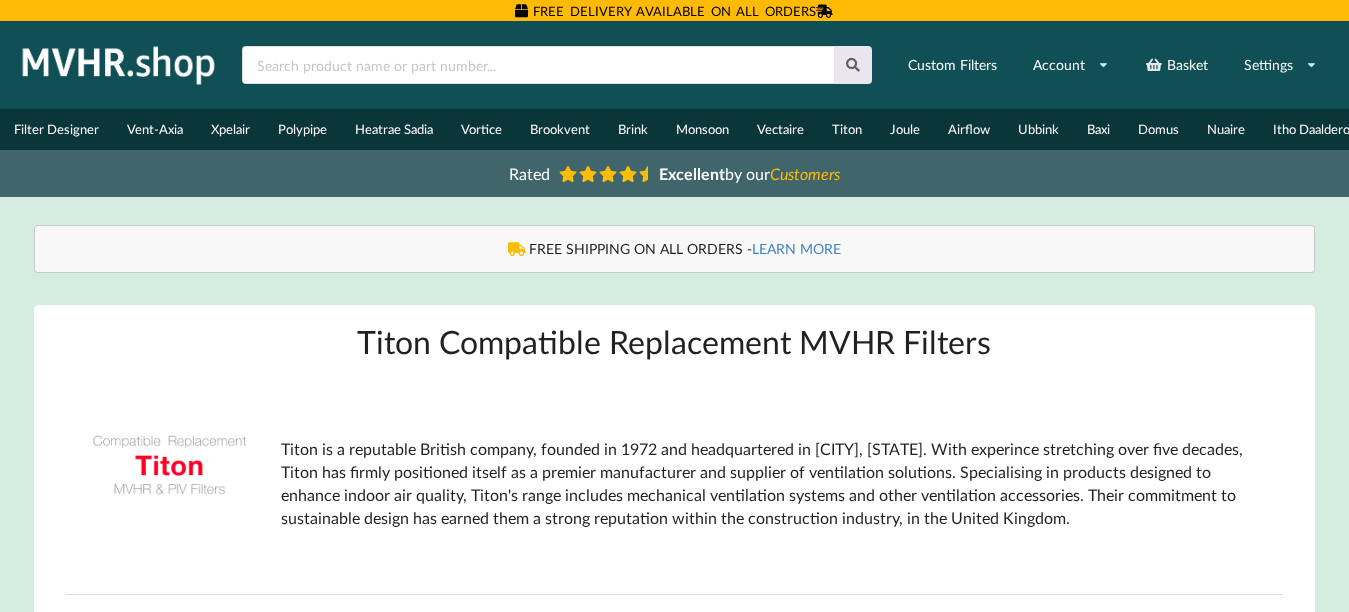 scroll, scrollTop: 0, scrollLeft: 0, axis: both 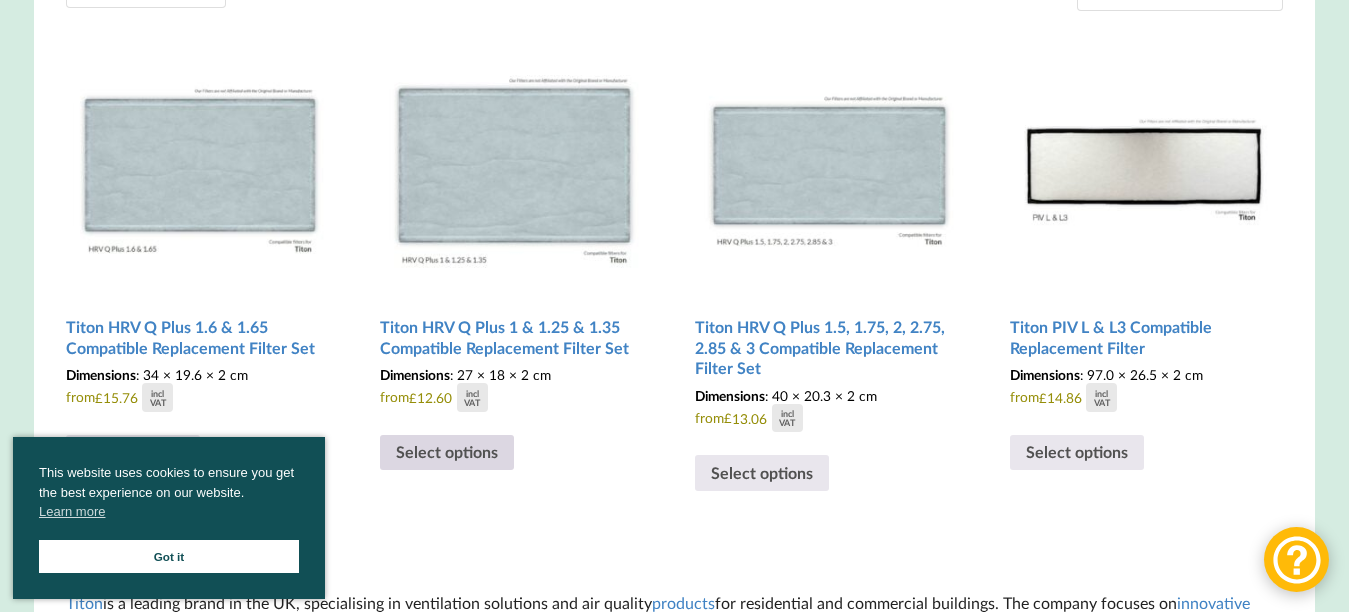 click on "Select options" at bounding box center (447, 453) 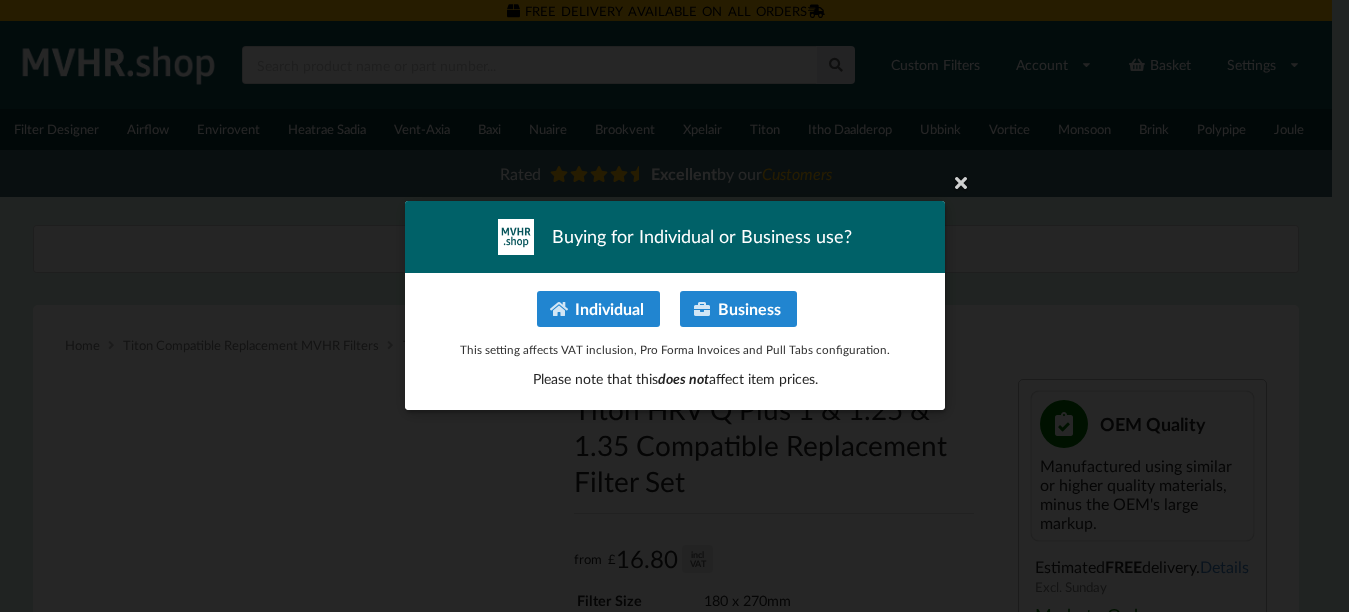 type on "**********" 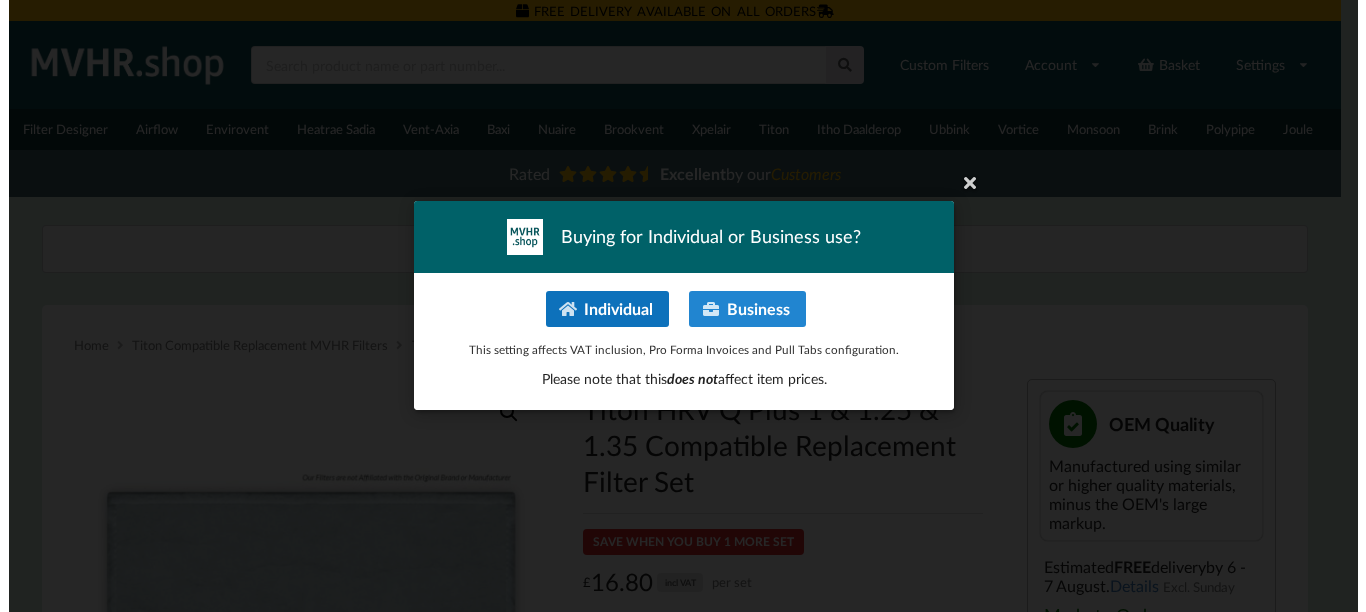 scroll, scrollTop: 0, scrollLeft: 0, axis: both 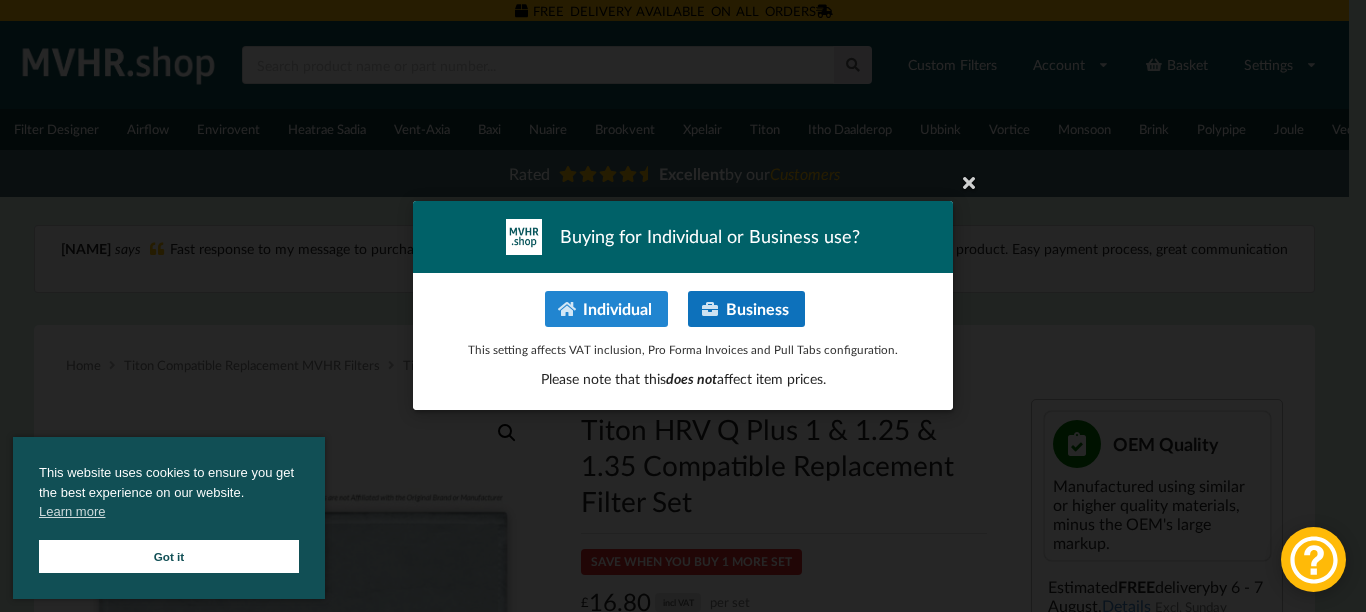 click on "Business" at bounding box center [746, 309] 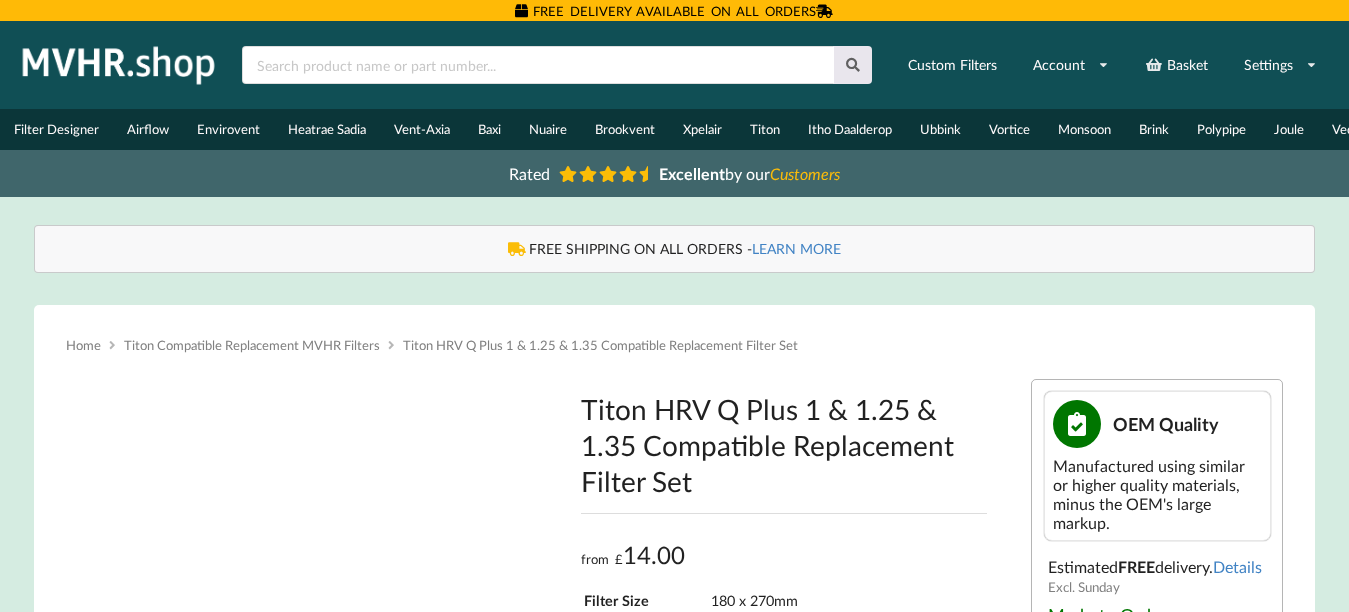 type on "**********" 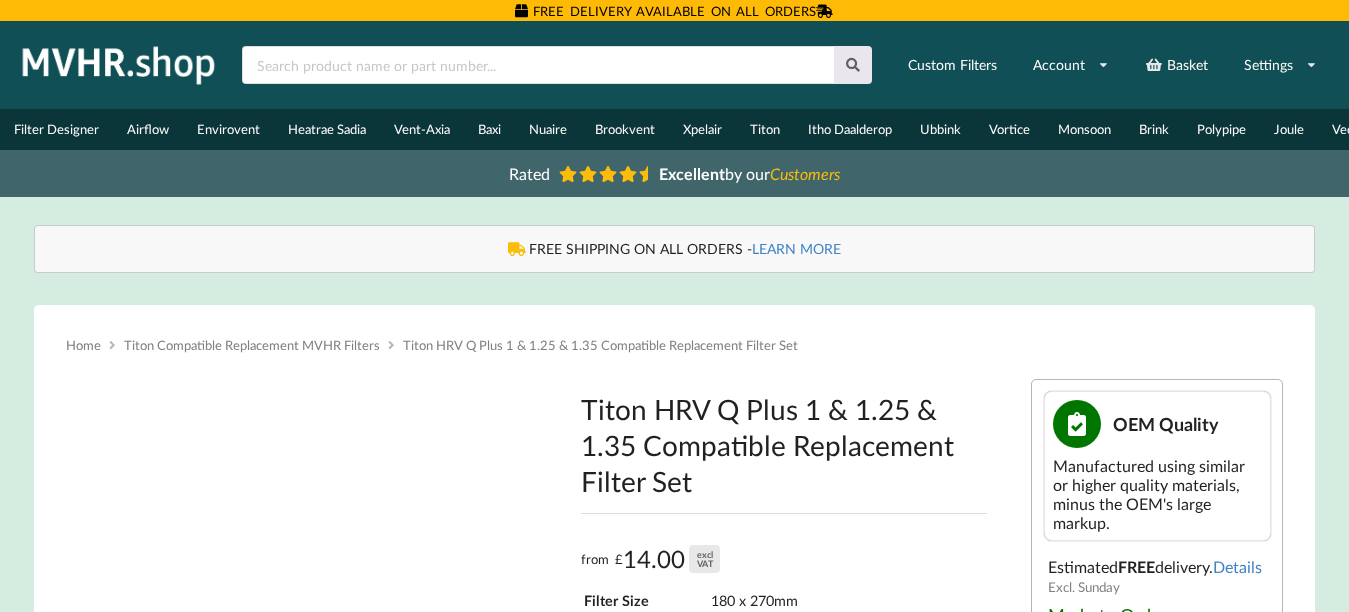 scroll, scrollTop: 0, scrollLeft: 0, axis: both 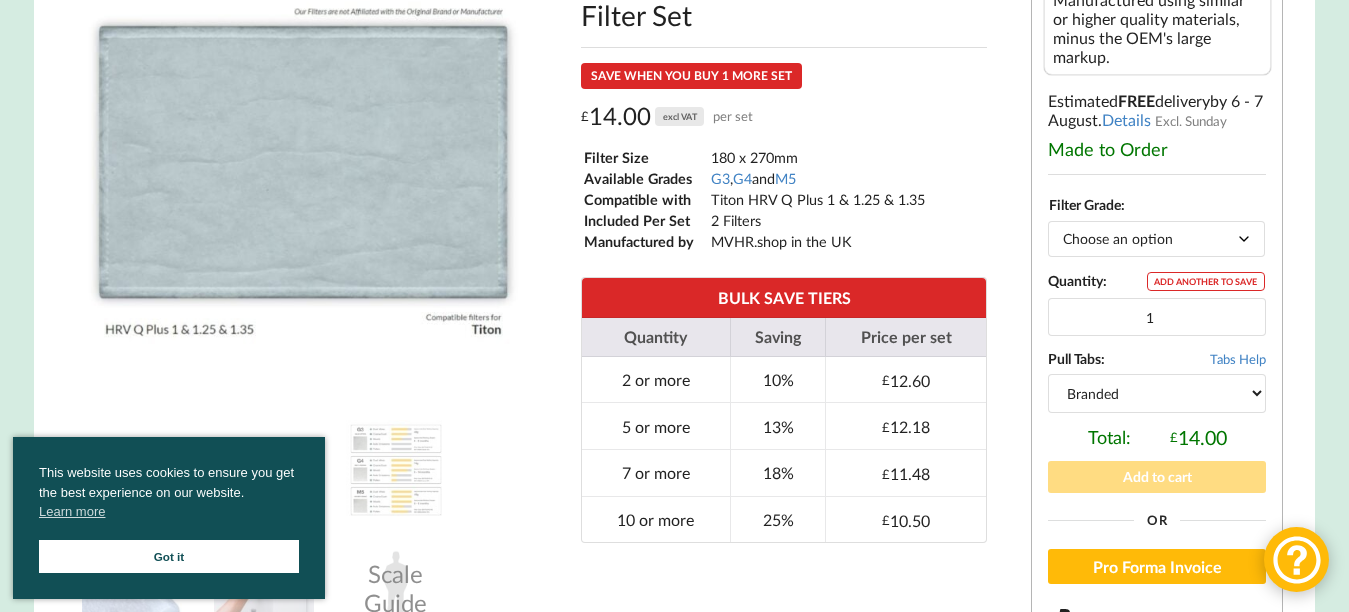 click on "Choose an option G3 G4 M5" at bounding box center [1156, 238] 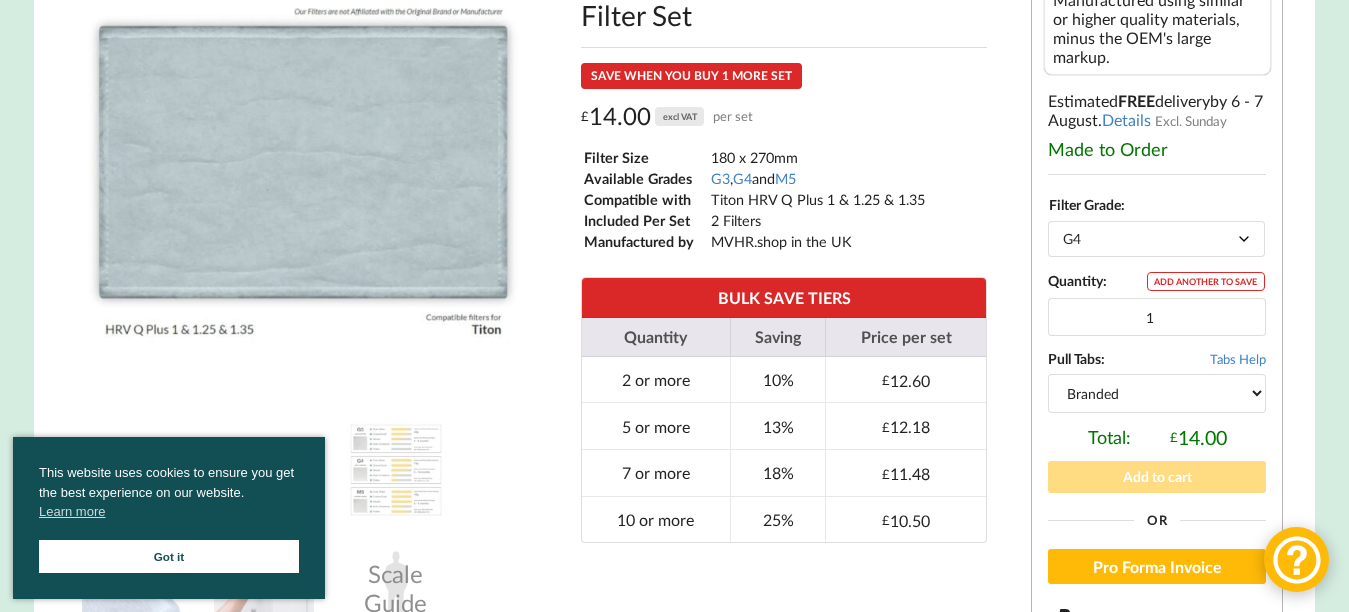 click on "Choose an option G3 G4 M5" at bounding box center [1156, 238] 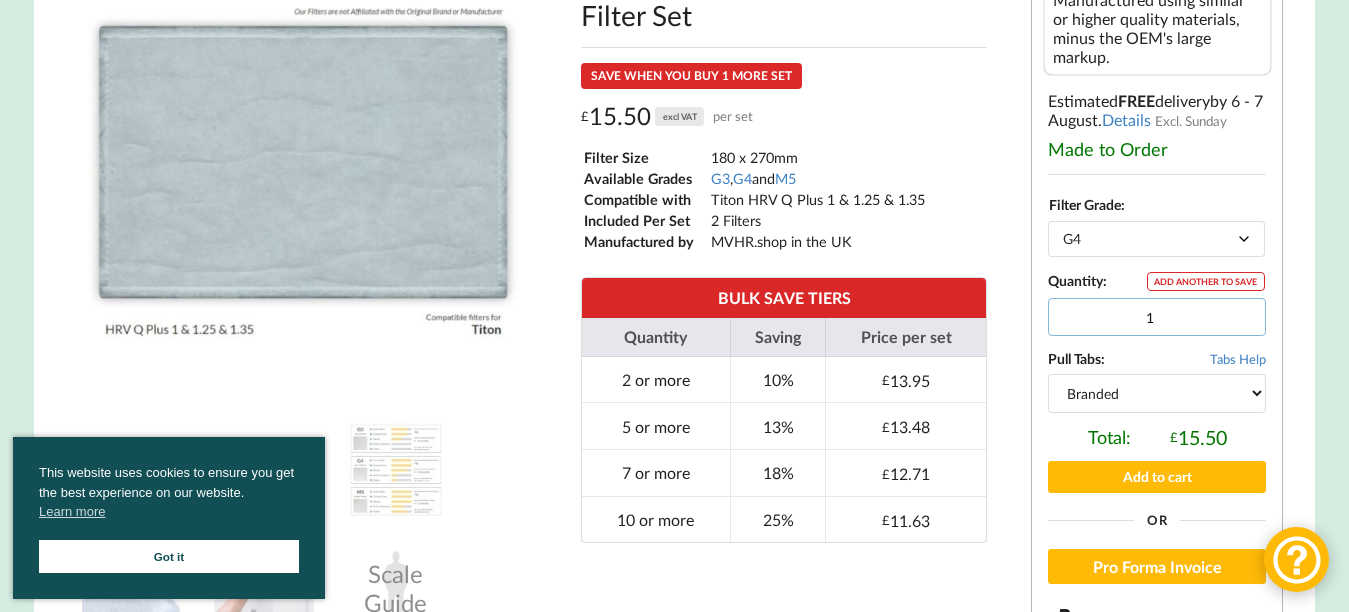 click on "1" at bounding box center [1157, 317] 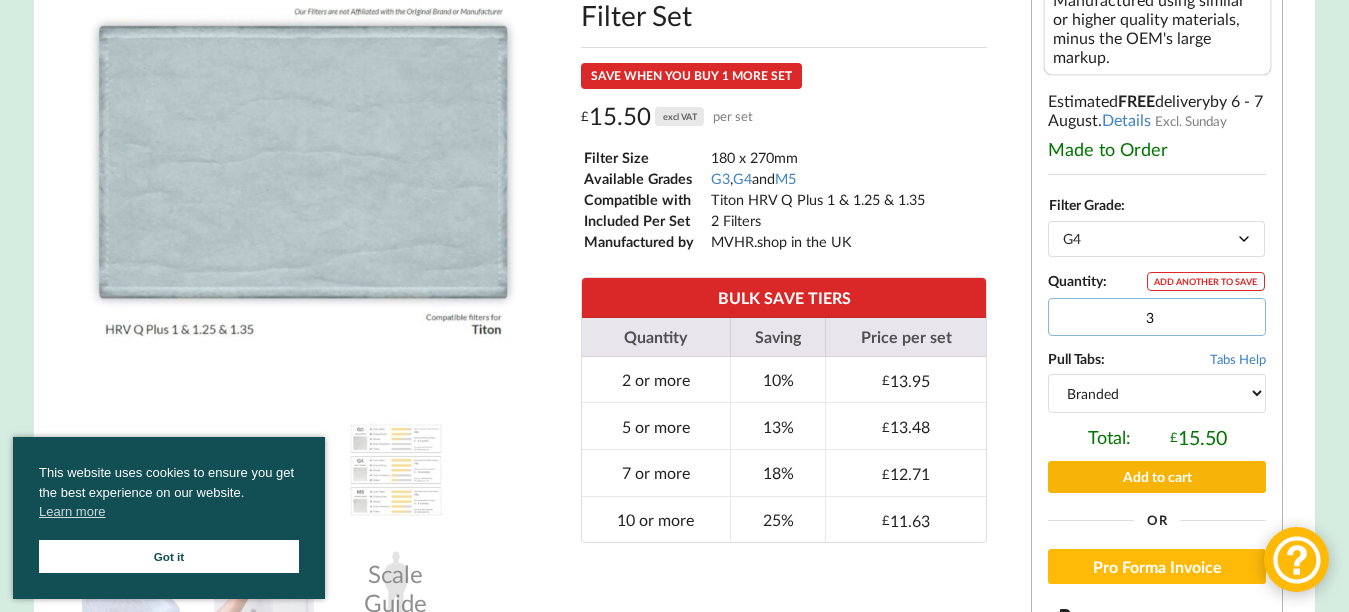 type on "3" 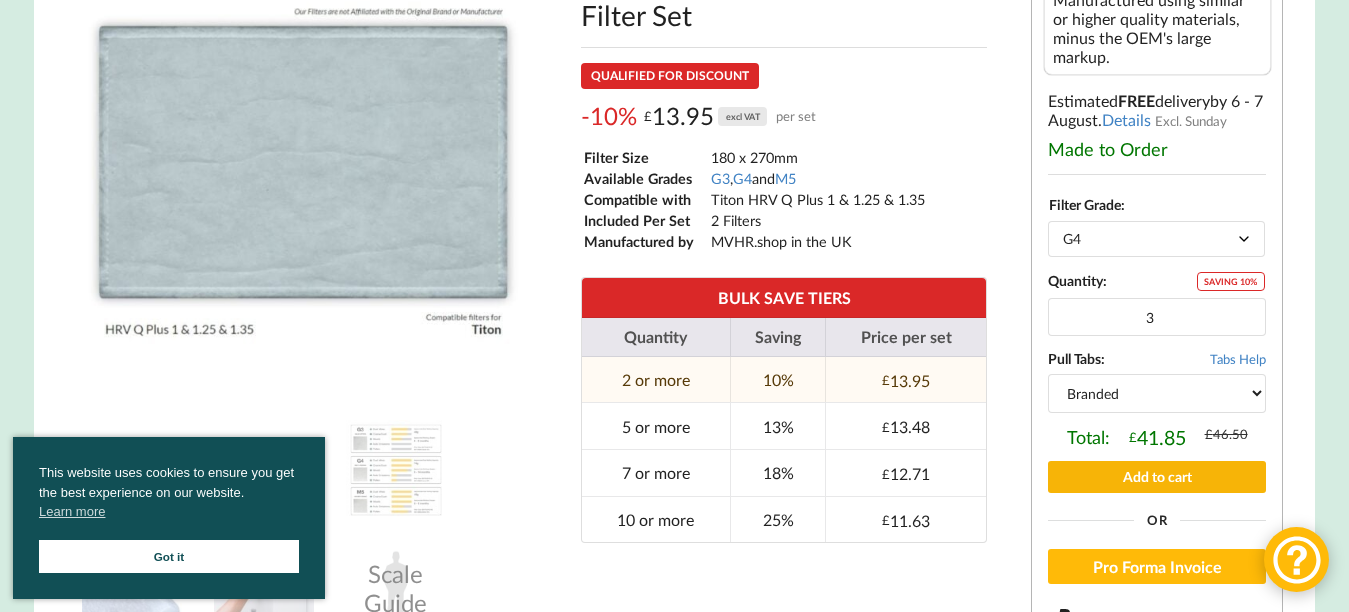 click on "Add to cart" at bounding box center [1157, 476] 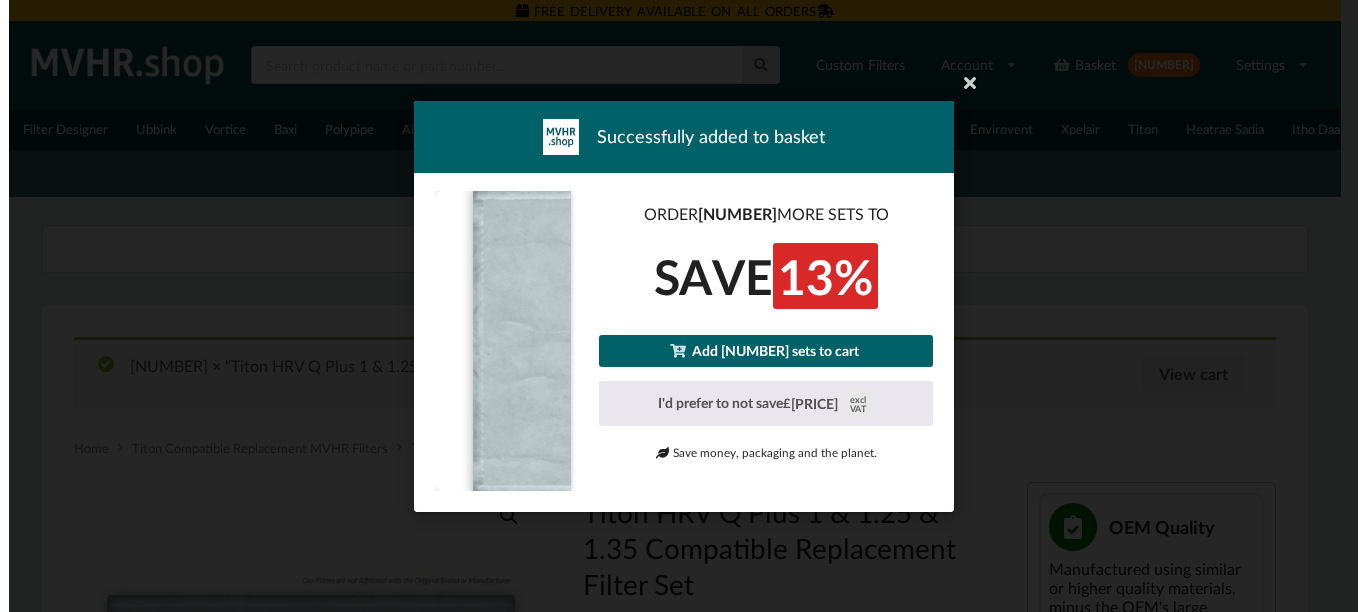 scroll, scrollTop: 0, scrollLeft: 0, axis: both 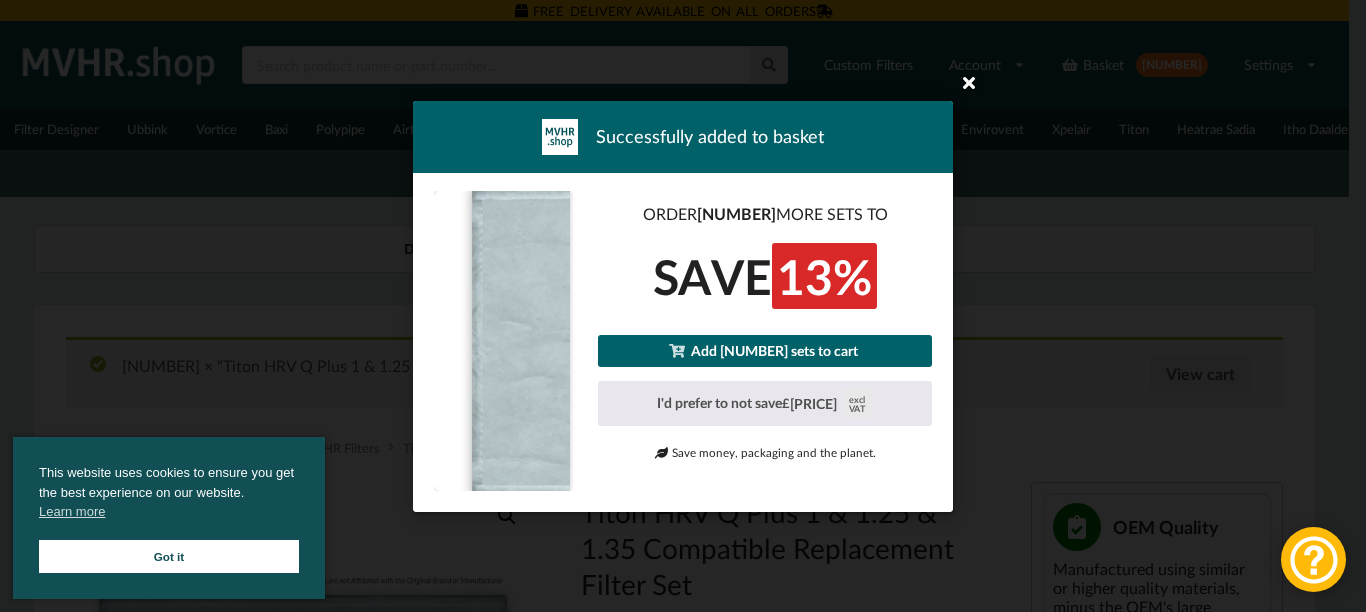 click at bounding box center (969, 82) 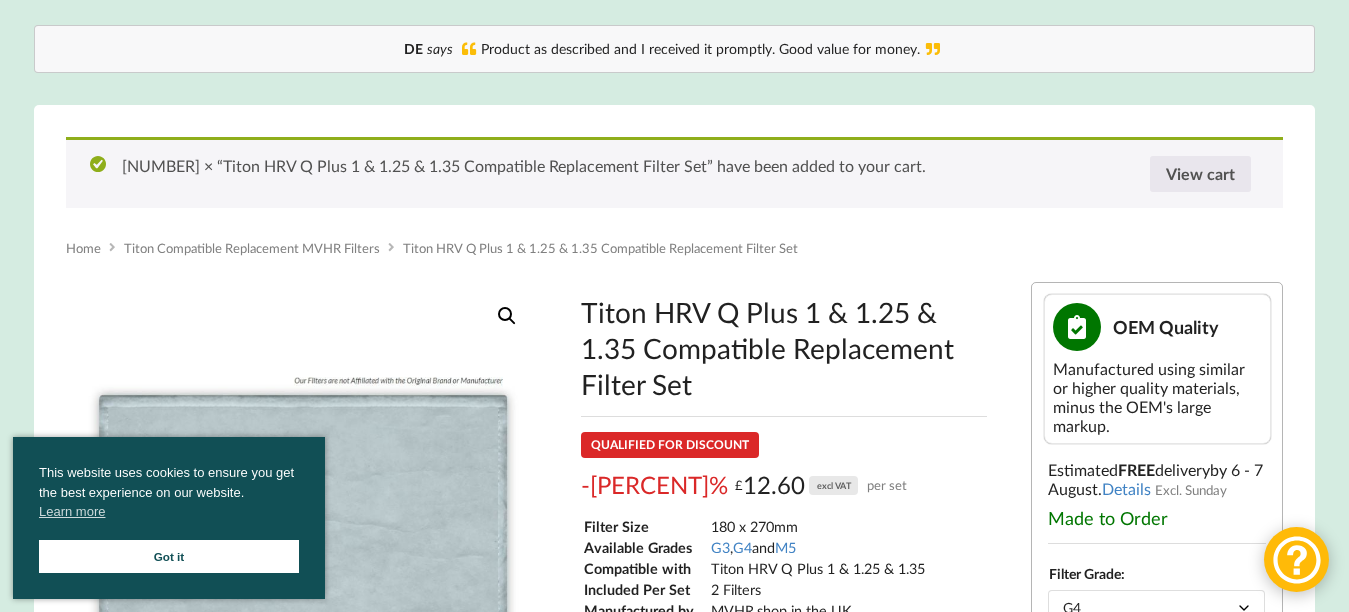 scroll, scrollTop: 306, scrollLeft: 0, axis: vertical 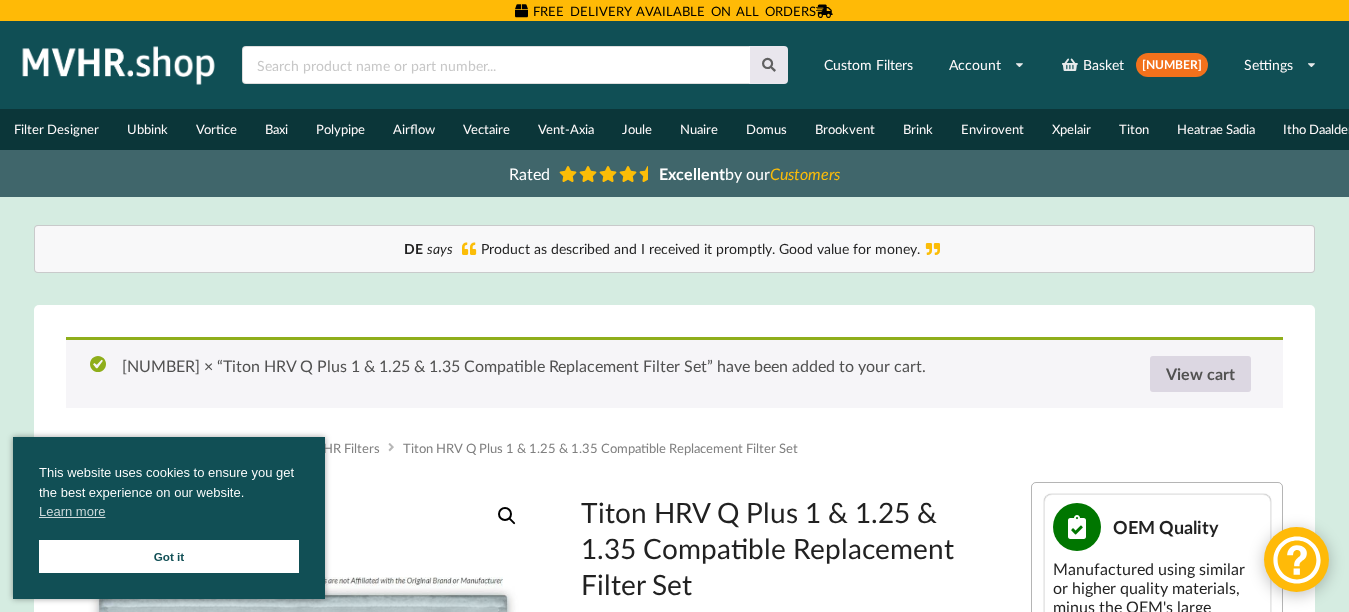 click on "View cart" at bounding box center (1200, 374) 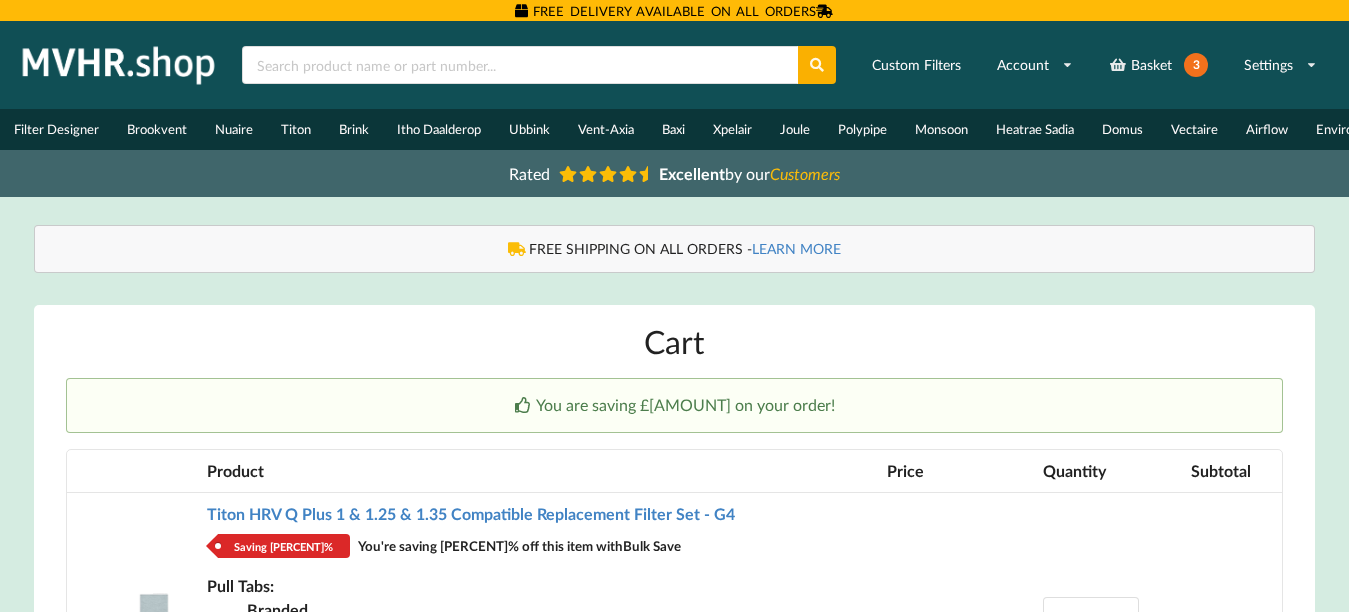 scroll, scrollTop: 0, scrollLeft: 0, axis: both 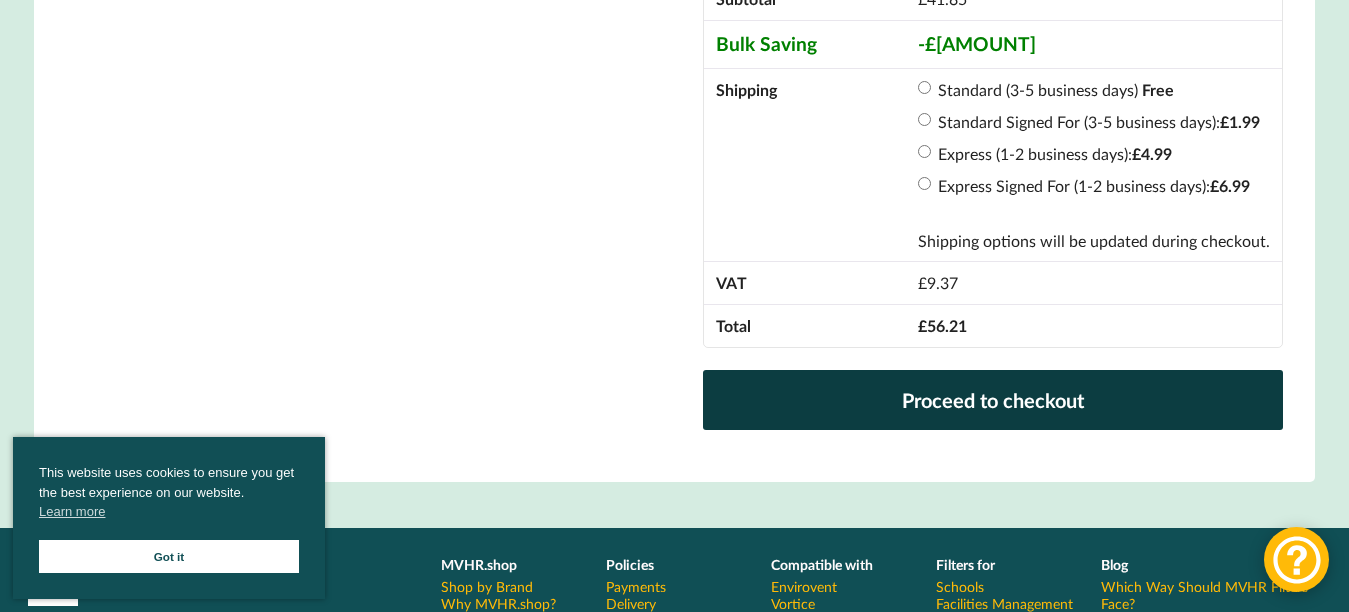 click on "Proceed to checkout" at bounding box center [993, 400] 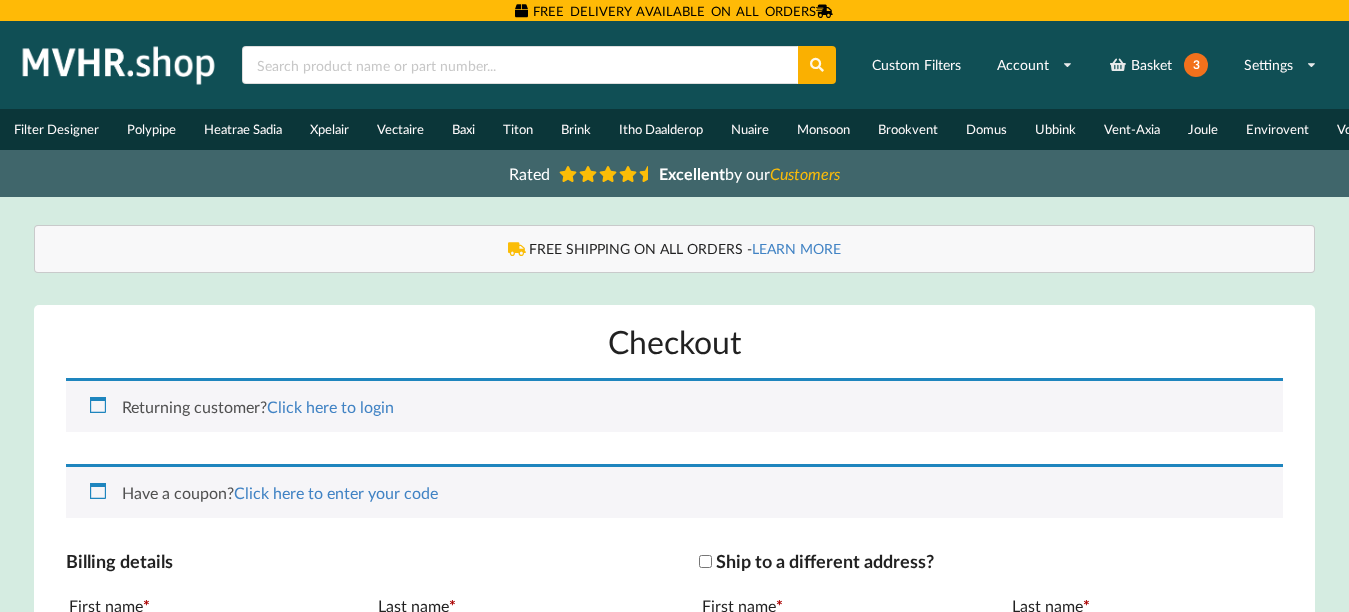 scroll, scrollTop: 0, scrollLeft: 0, axis: both 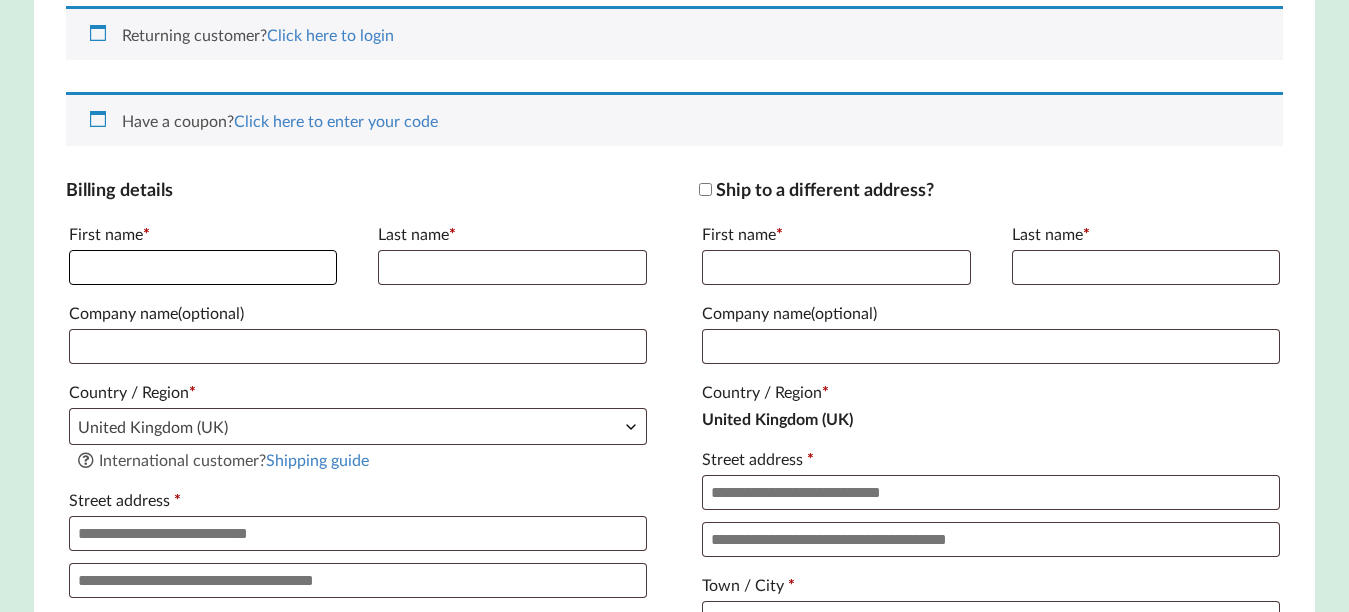 click on "First name  *" at bounding box center [203, 267] 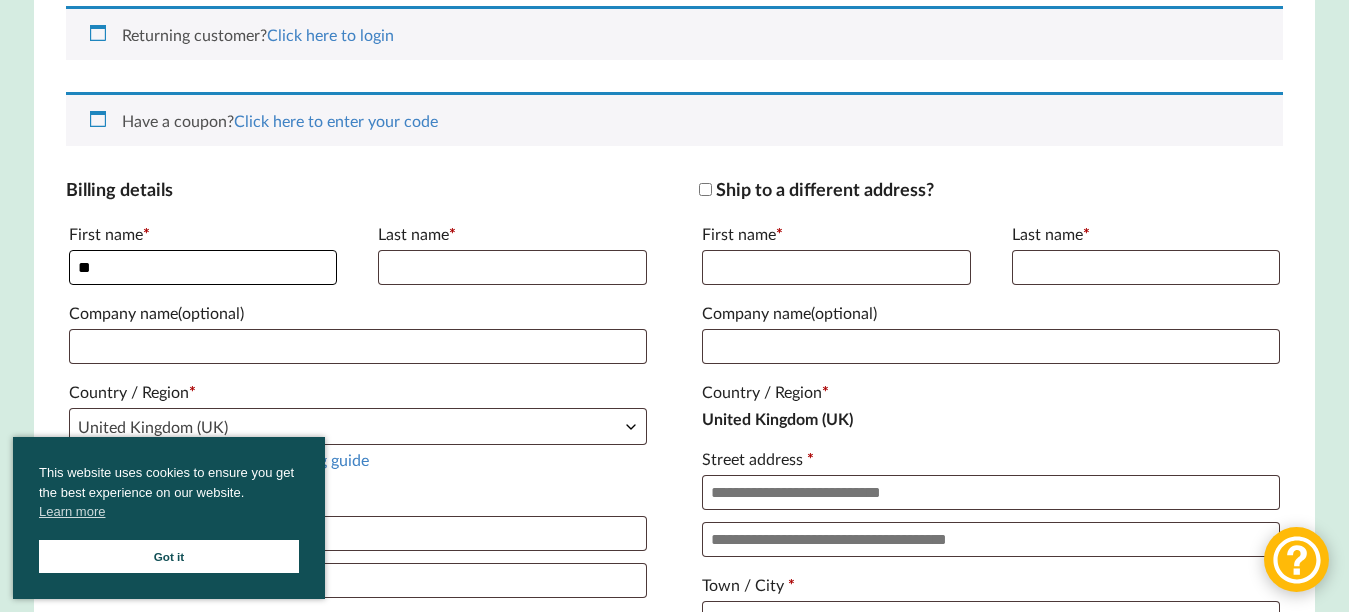 type on "*" 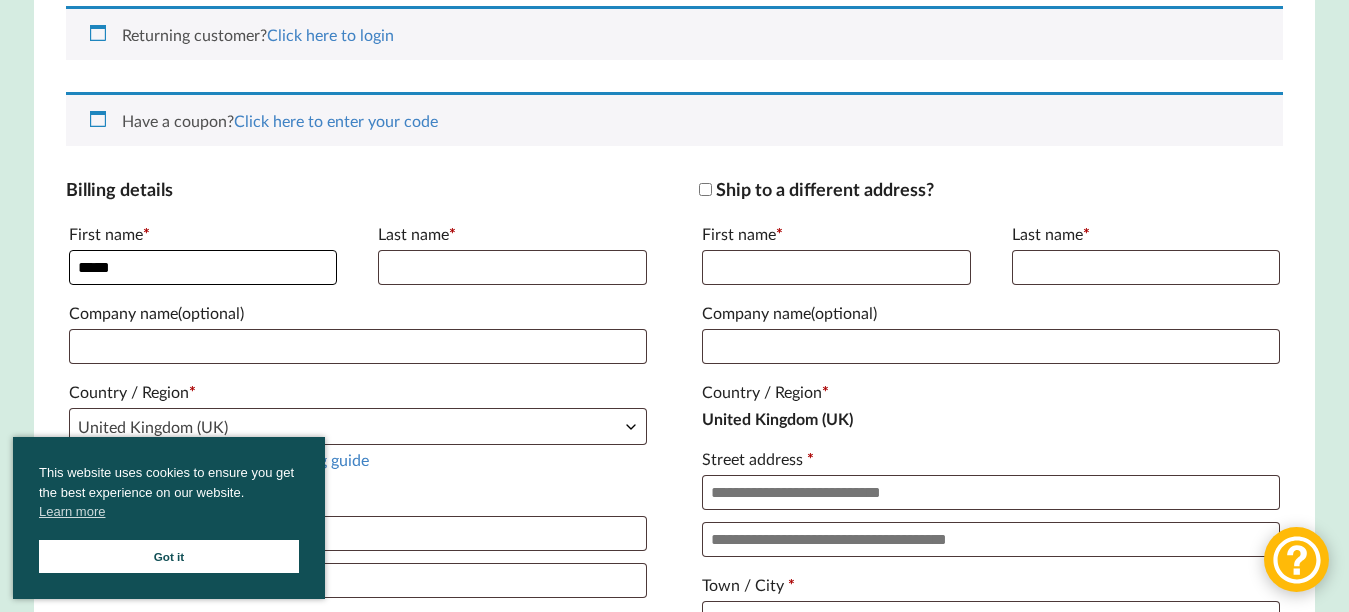type on "*****" 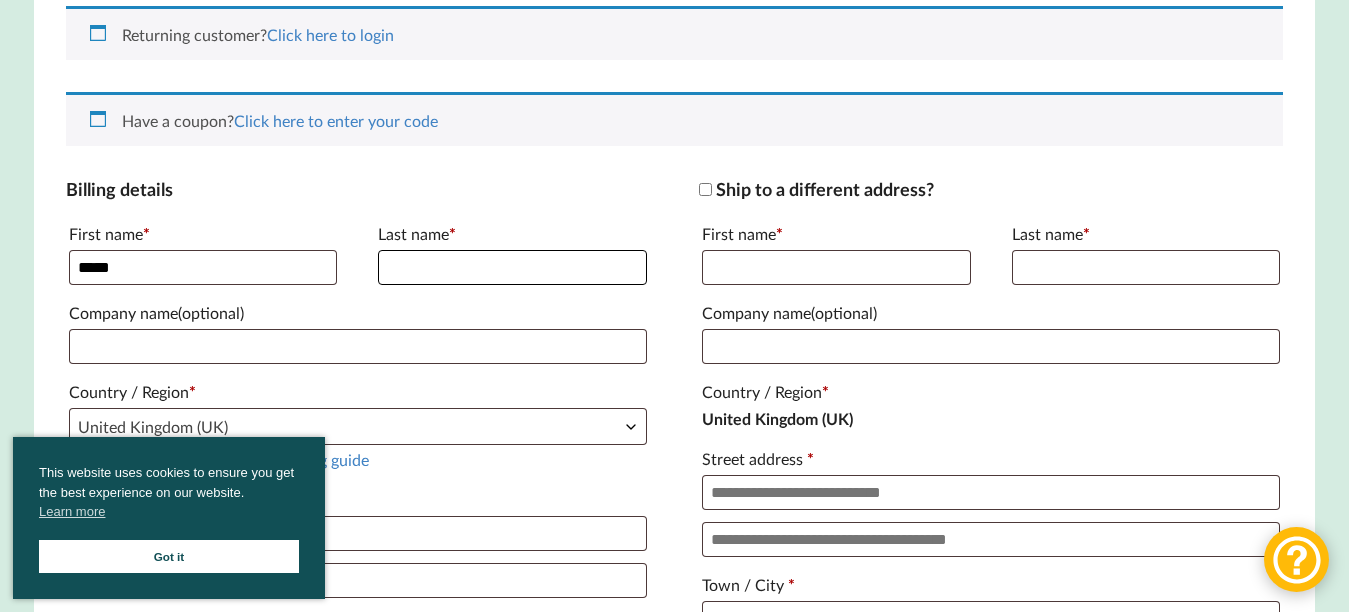 click on "Last name  *" at bounding box center (512, 267) 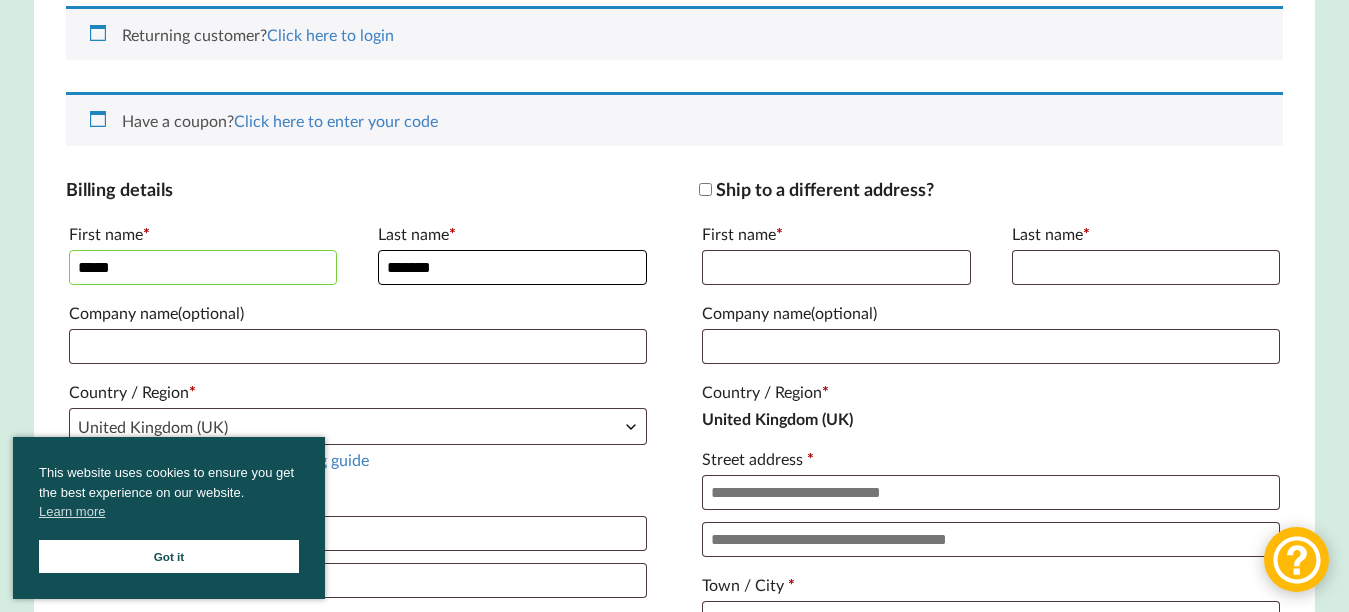 type on "*******" 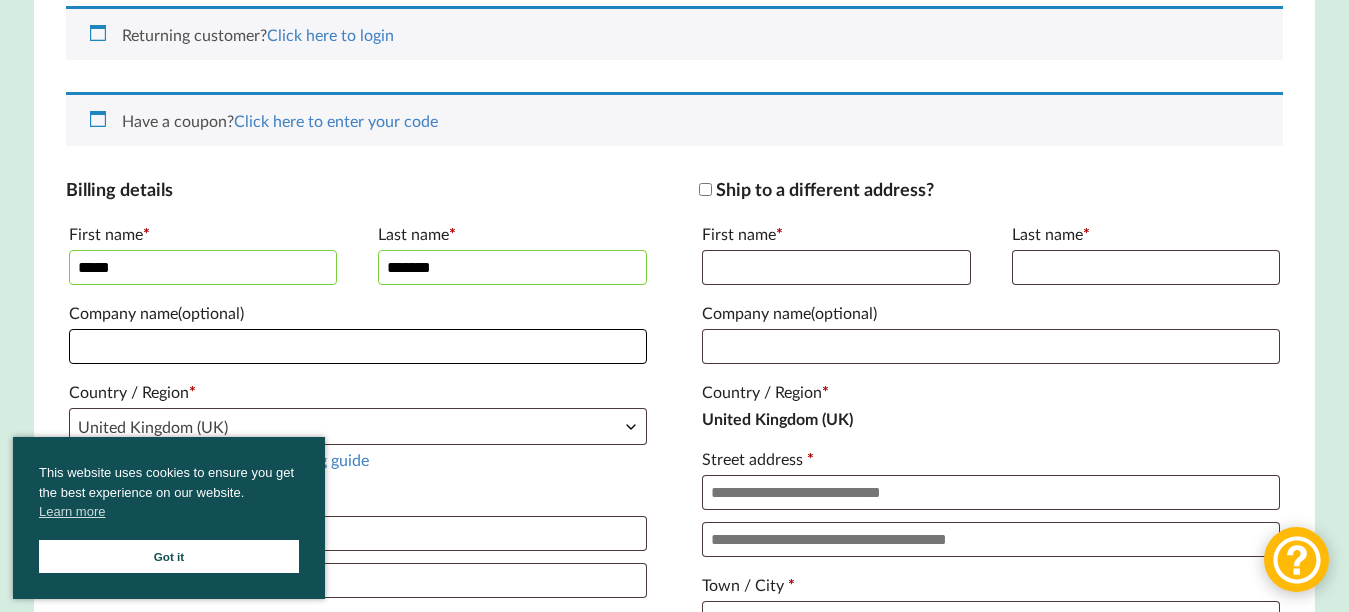 click on "Company name  (optional)" at bounding box center (358, 346) 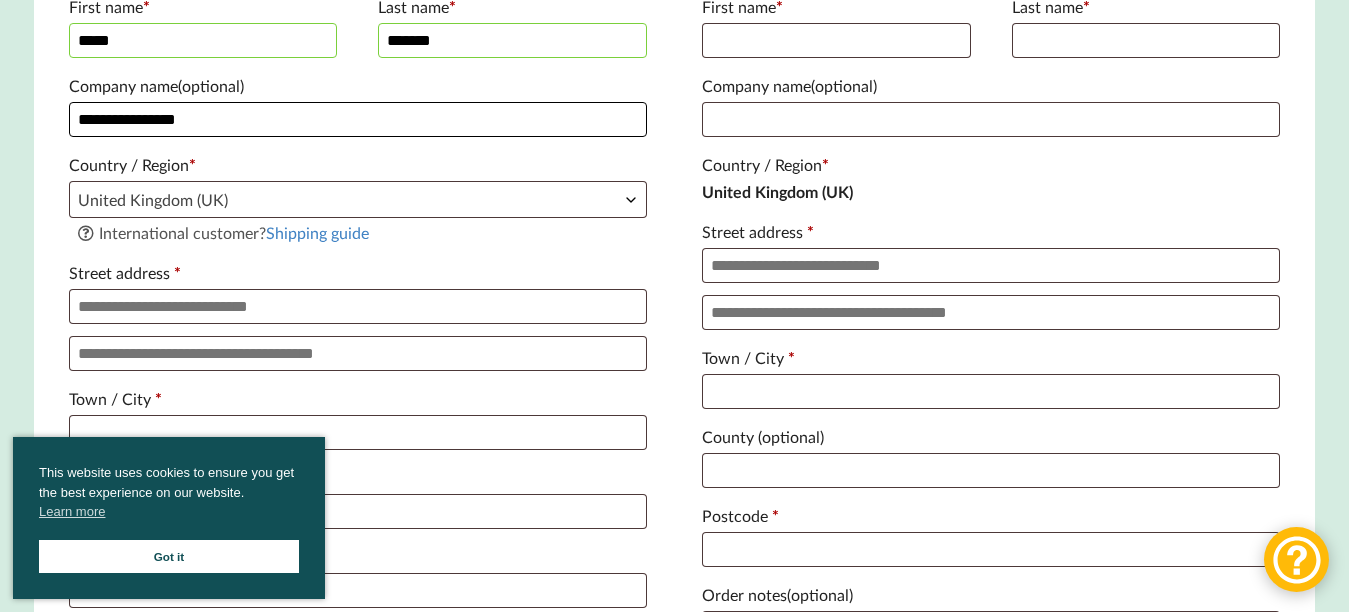 scroll, scrollTop: 625, scrollLeft: 0, axis: vertical 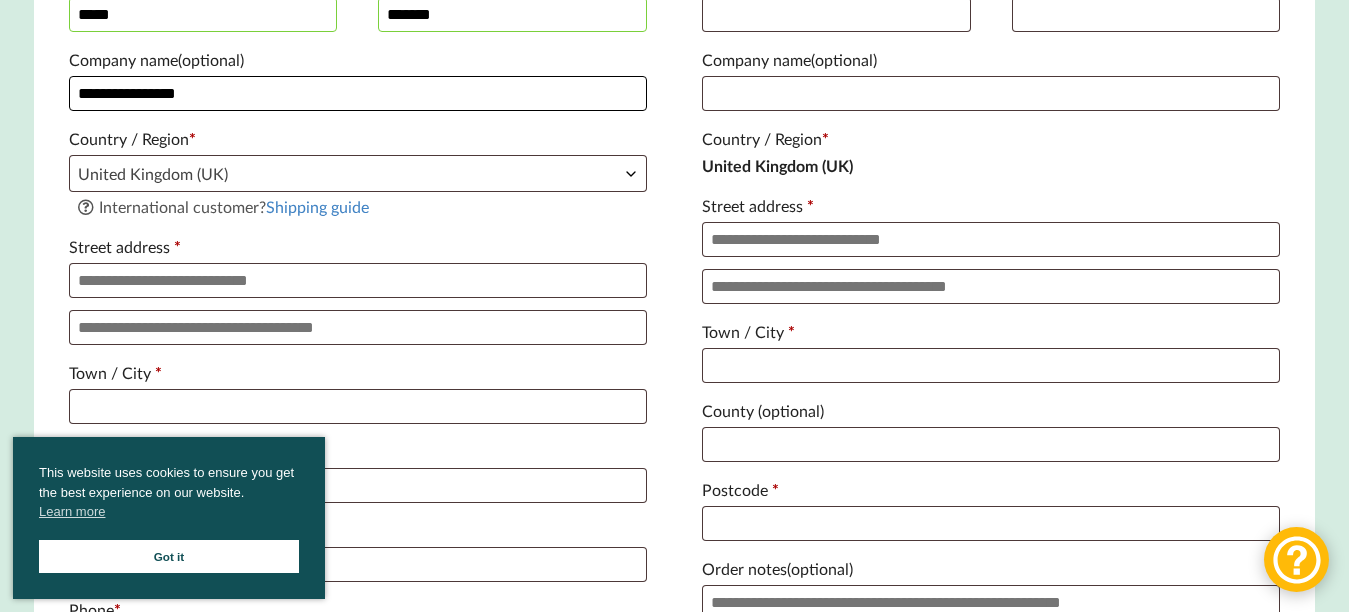 type on "**********" 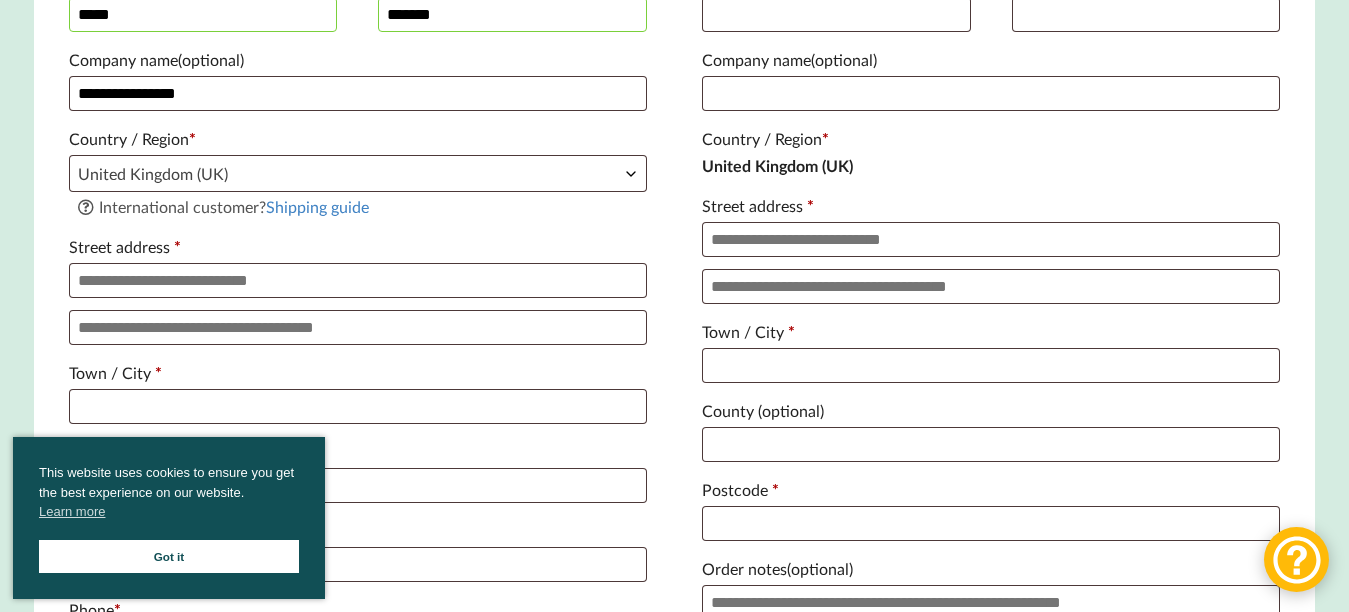 click at bounding box center [631, 174] 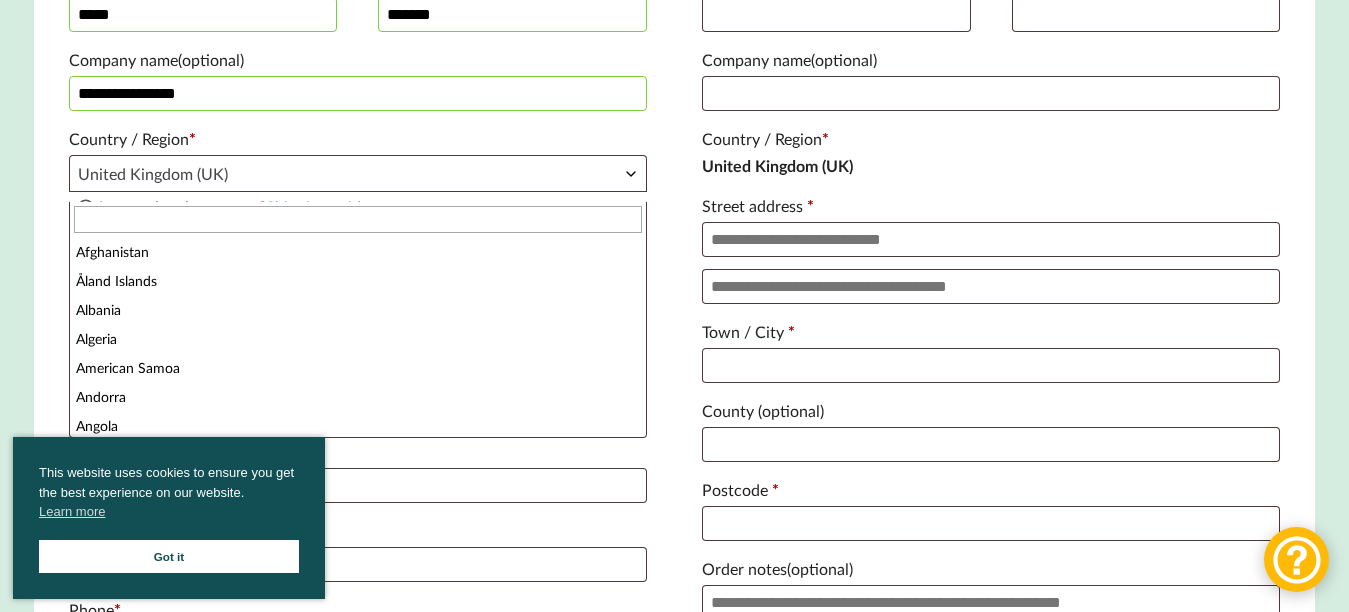 scroll, scrollTop: 6699, scrollLeft: 0, axis: vertical 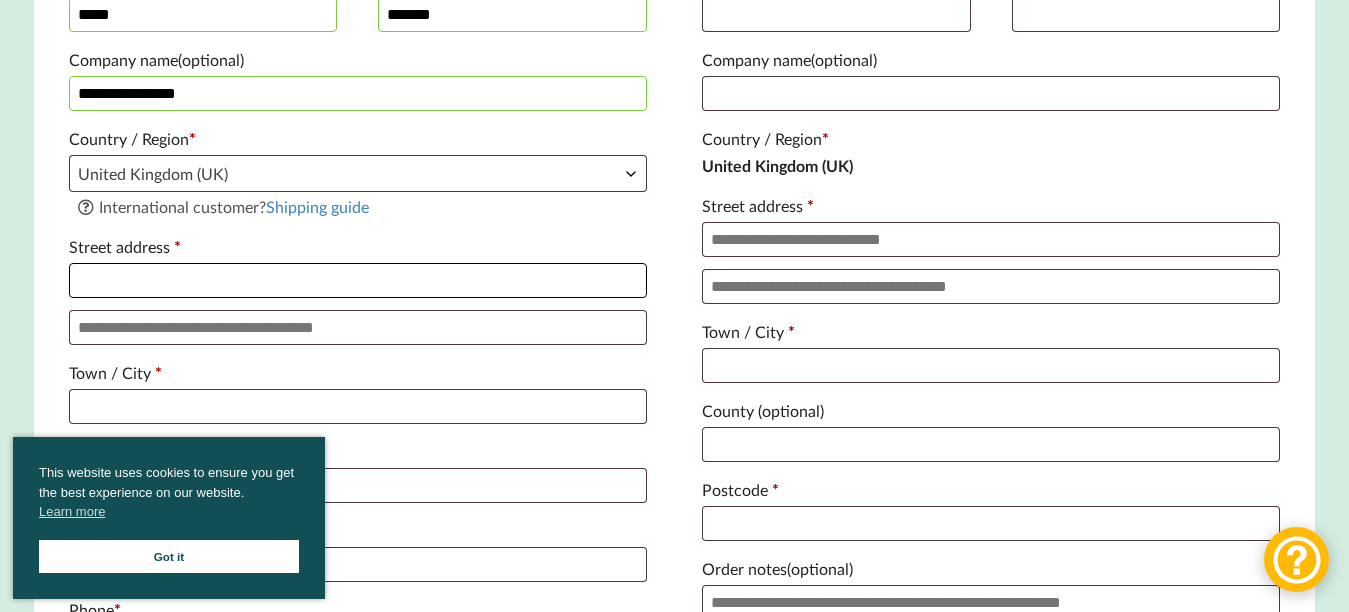 click on "Street address   *" at bounding box center [358, 280] 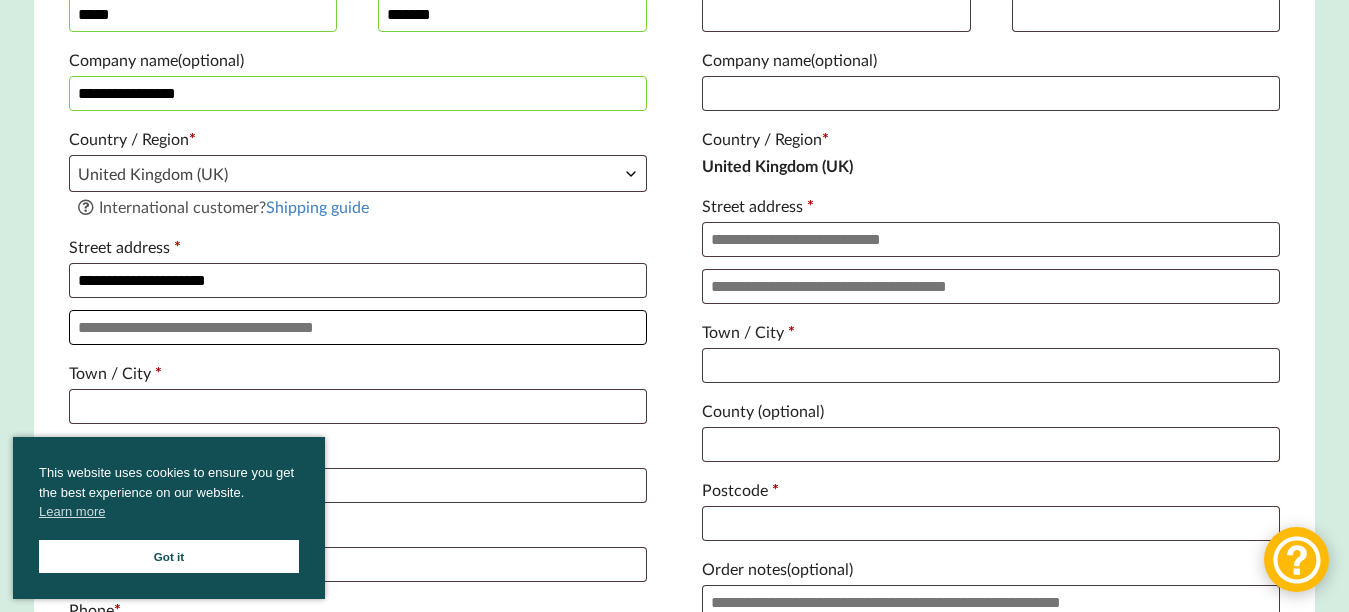 type on "**********" 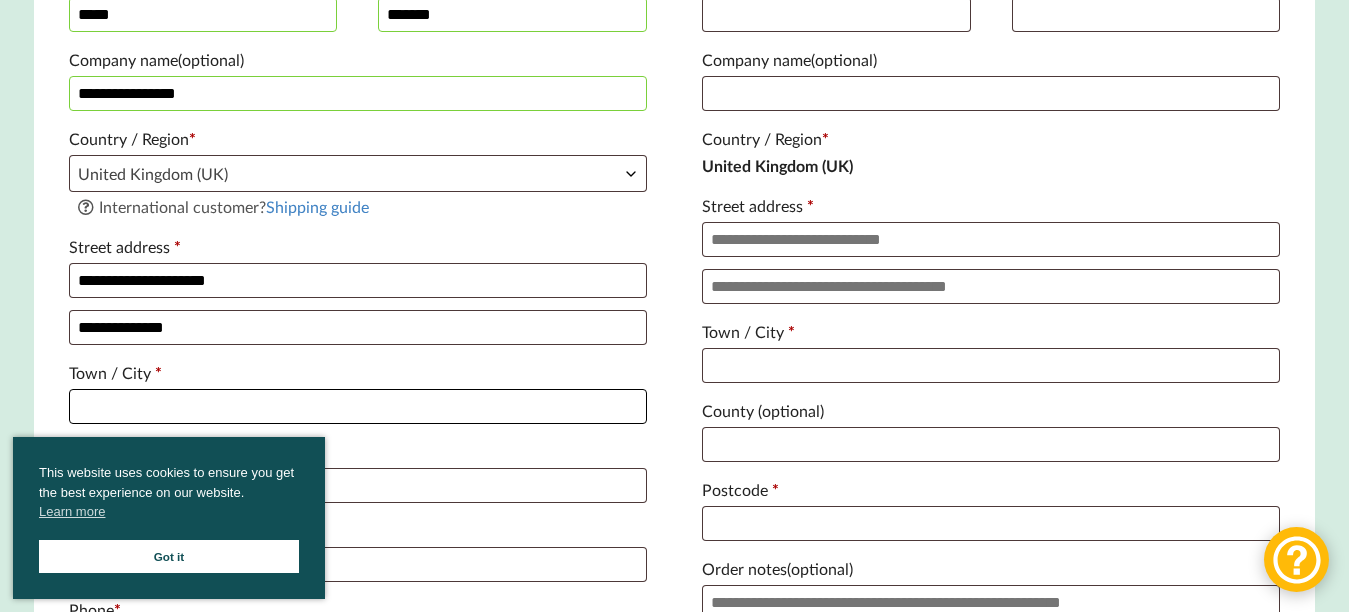type on "******" 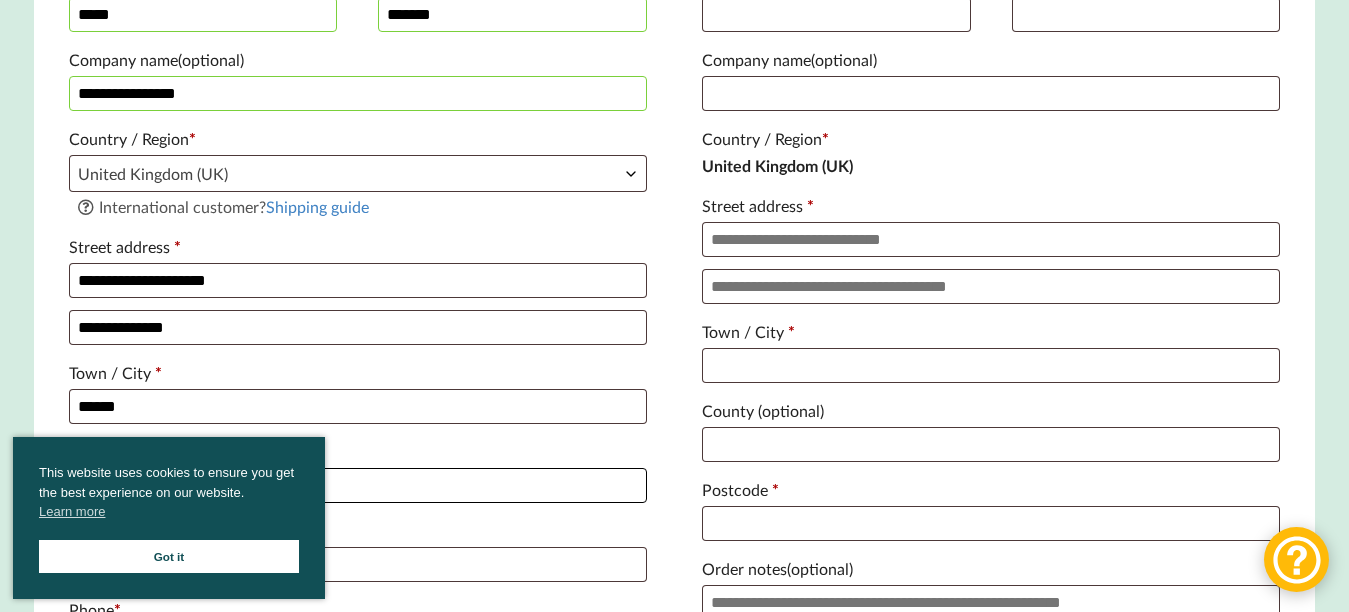 type on "**********" 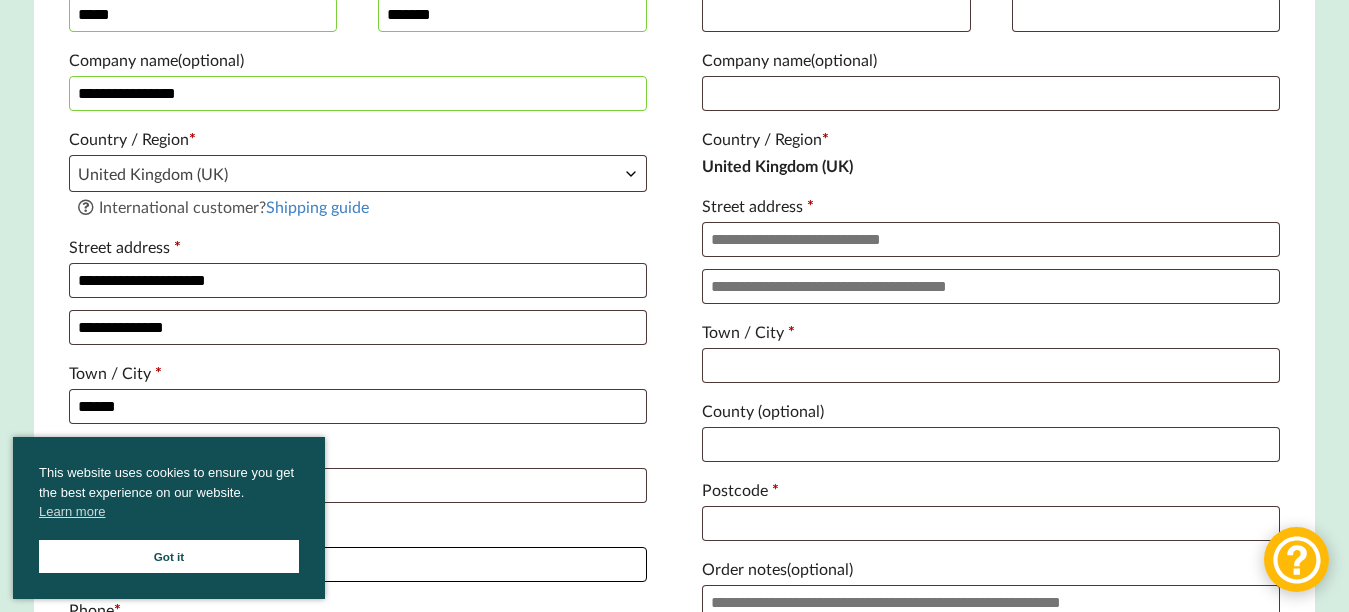 type on "********" 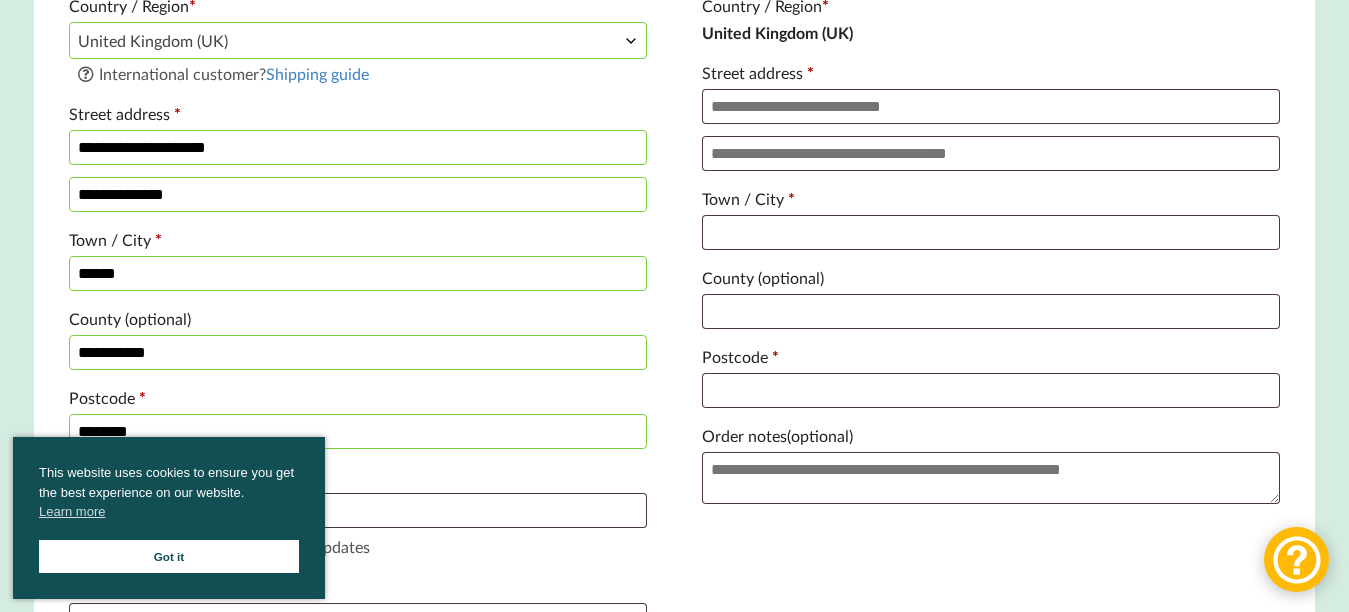 scroll, scrollTop: 825, scrollLeft: 0, axis: vertical 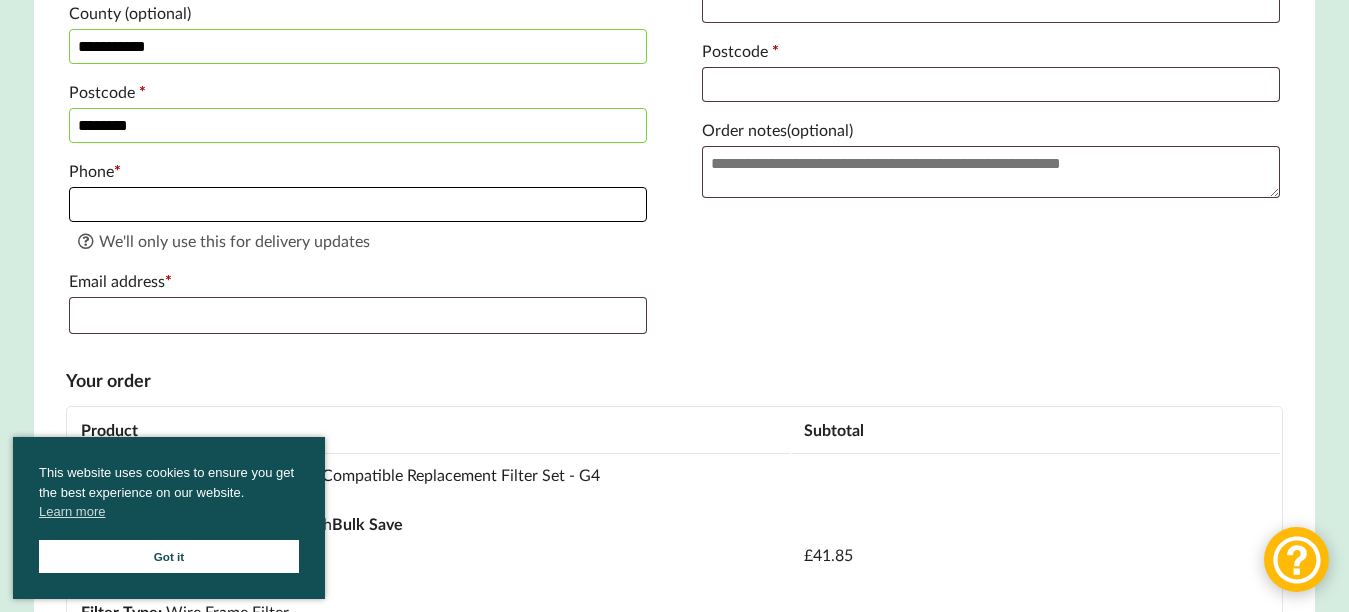 click on "Phone  *" at bounding box center (358, 204) 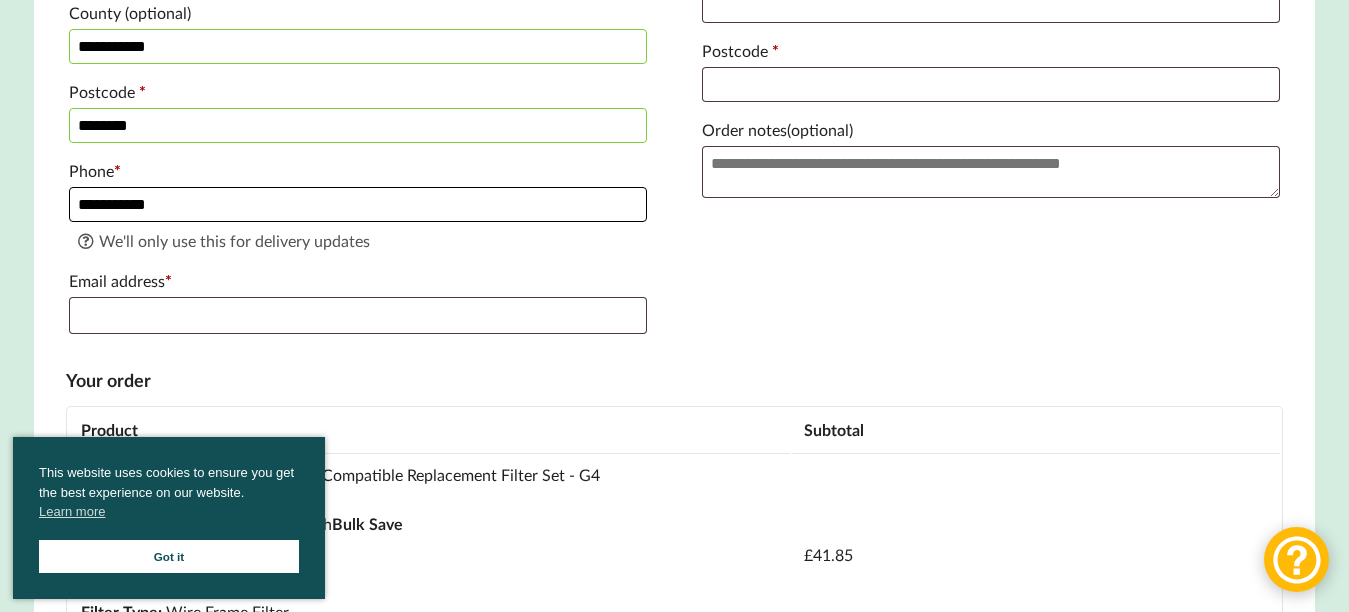 type on "**********" 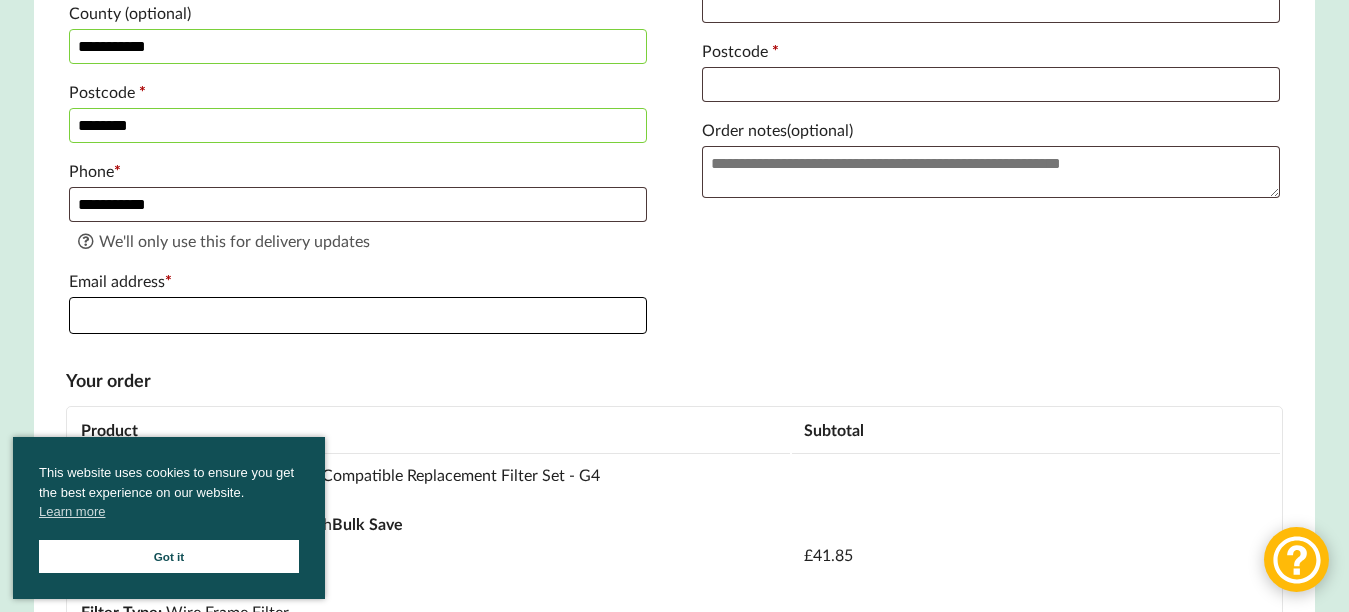click on "Email address  *" at bounding box center (358, 315) 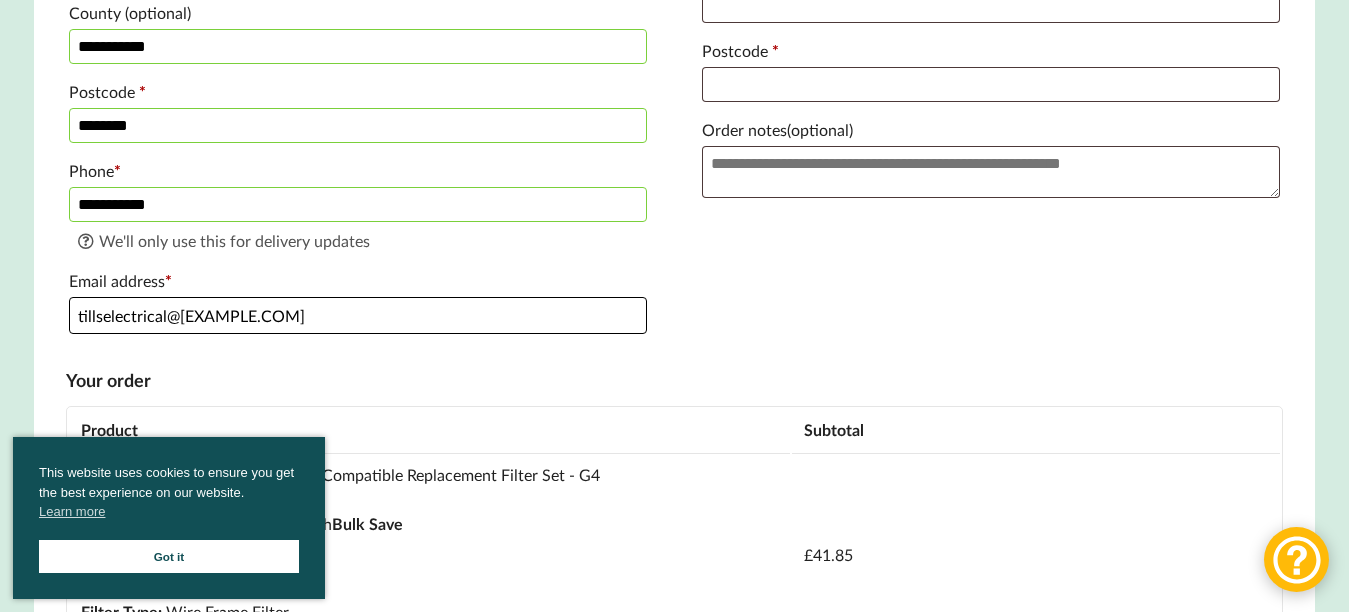 type on "[EMAIL]" 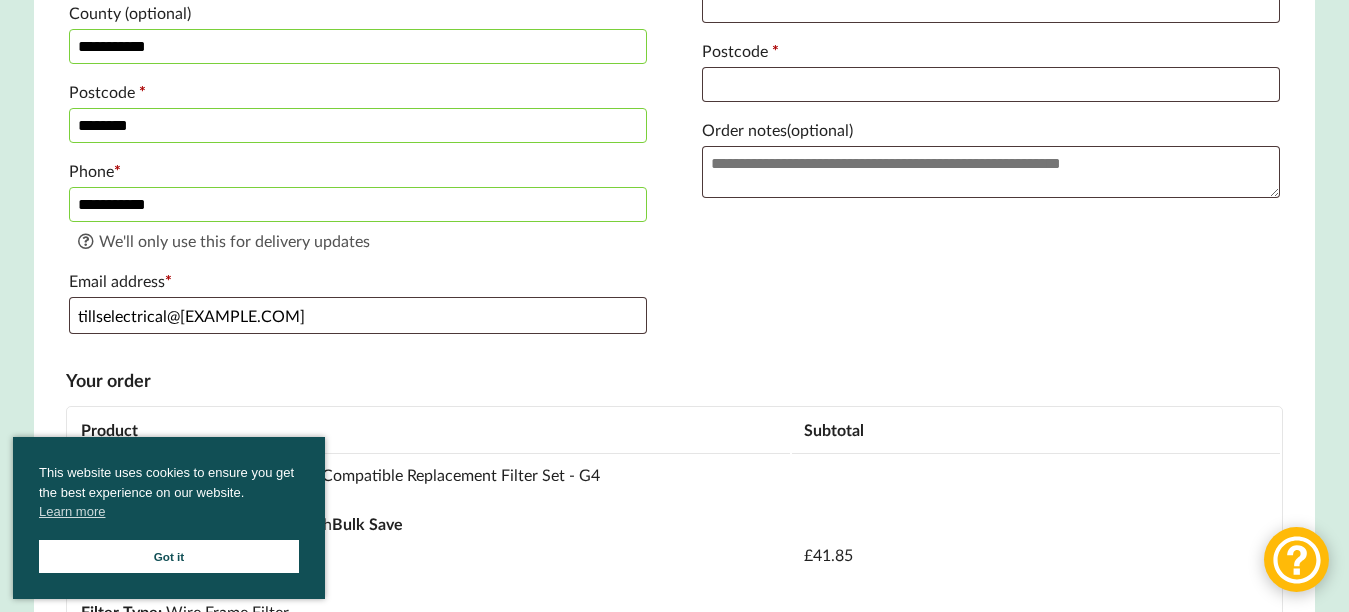 click on "Got it" at bounding box center (169, 556) 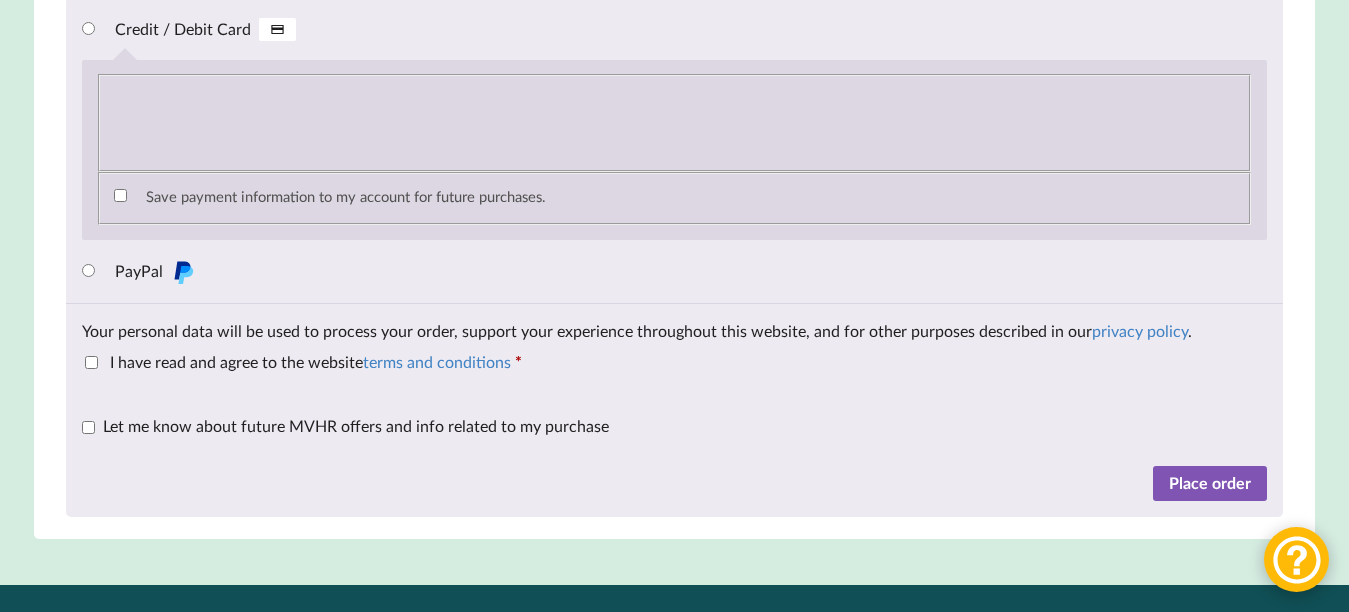 scroll, scrollTop: 2042, scrollLeft: 0, axis: vertical 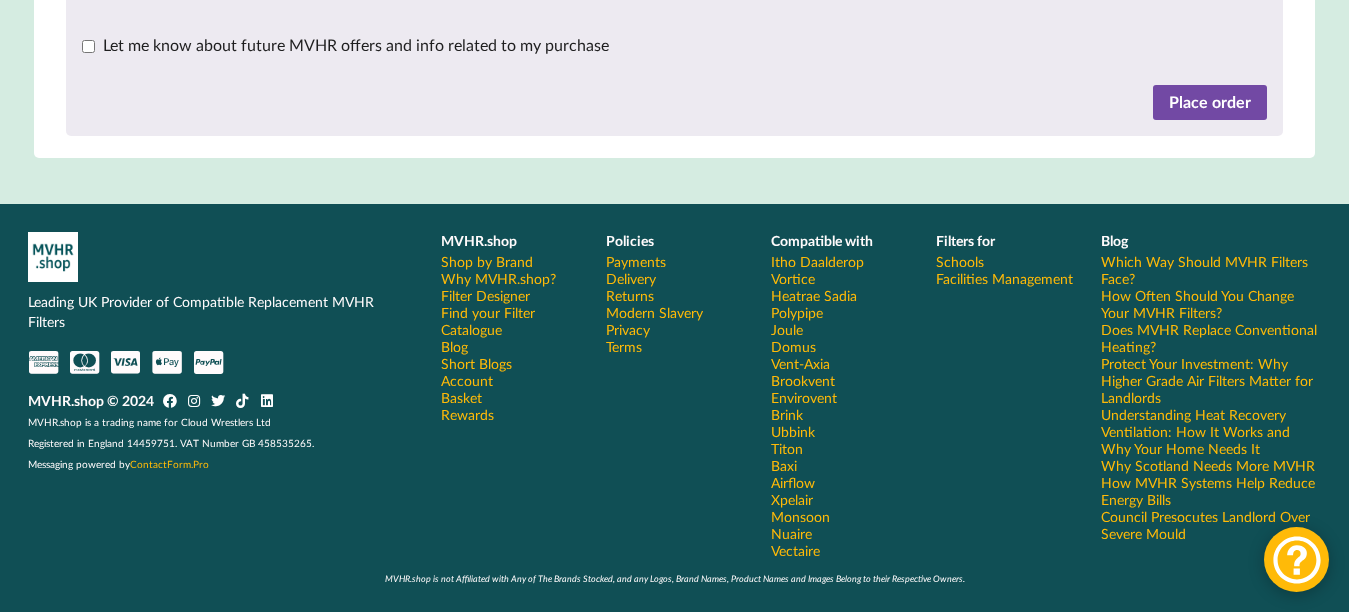 click on "Place order" at bounding box center [1210, 103] 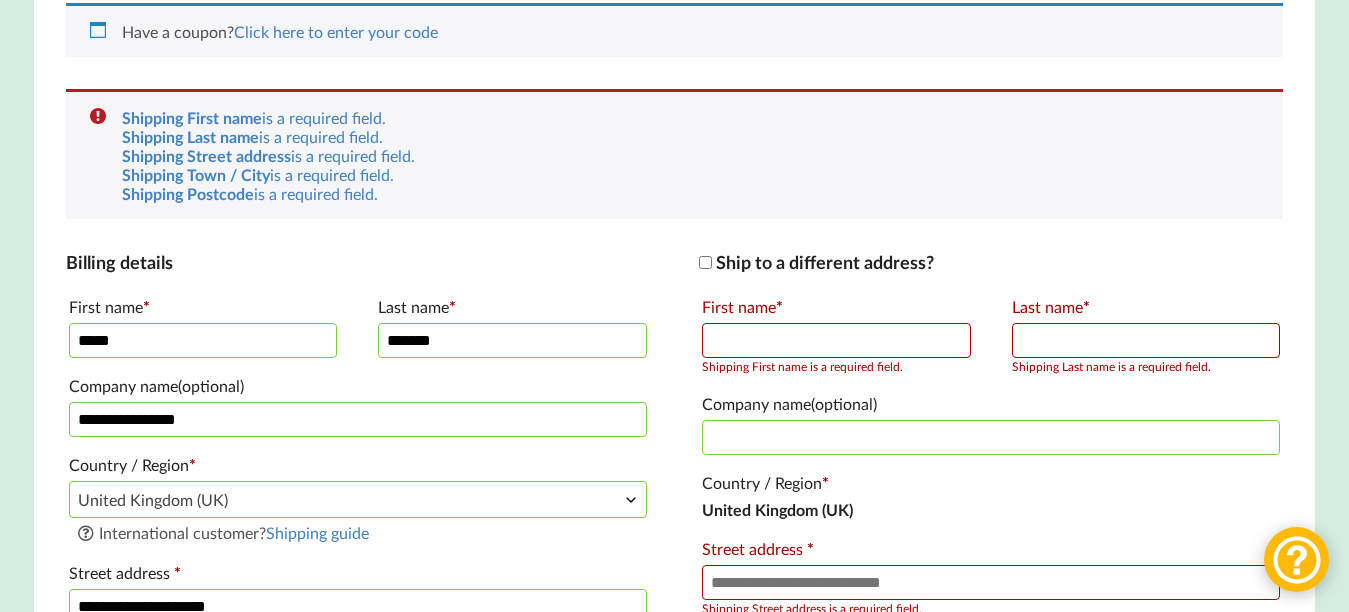 scroll, scrollTop: 460, scrollLeft: 0, axis: vertical 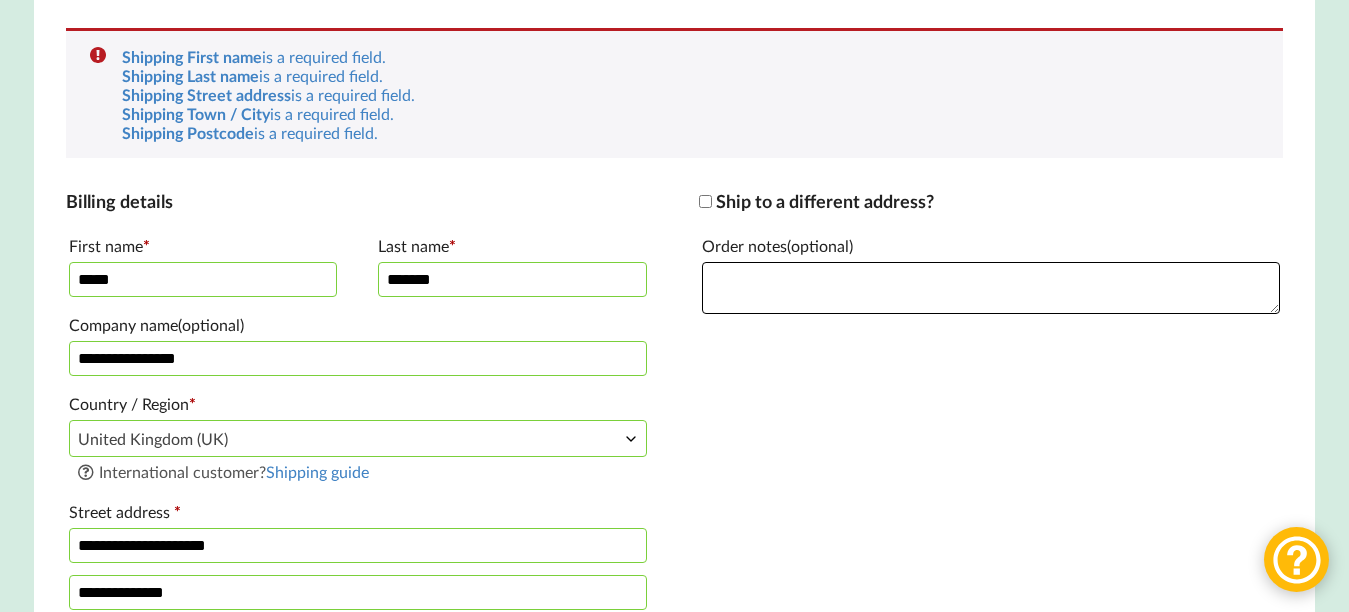 click on "Order notes  (optional)" at bounding box center [991, 288] 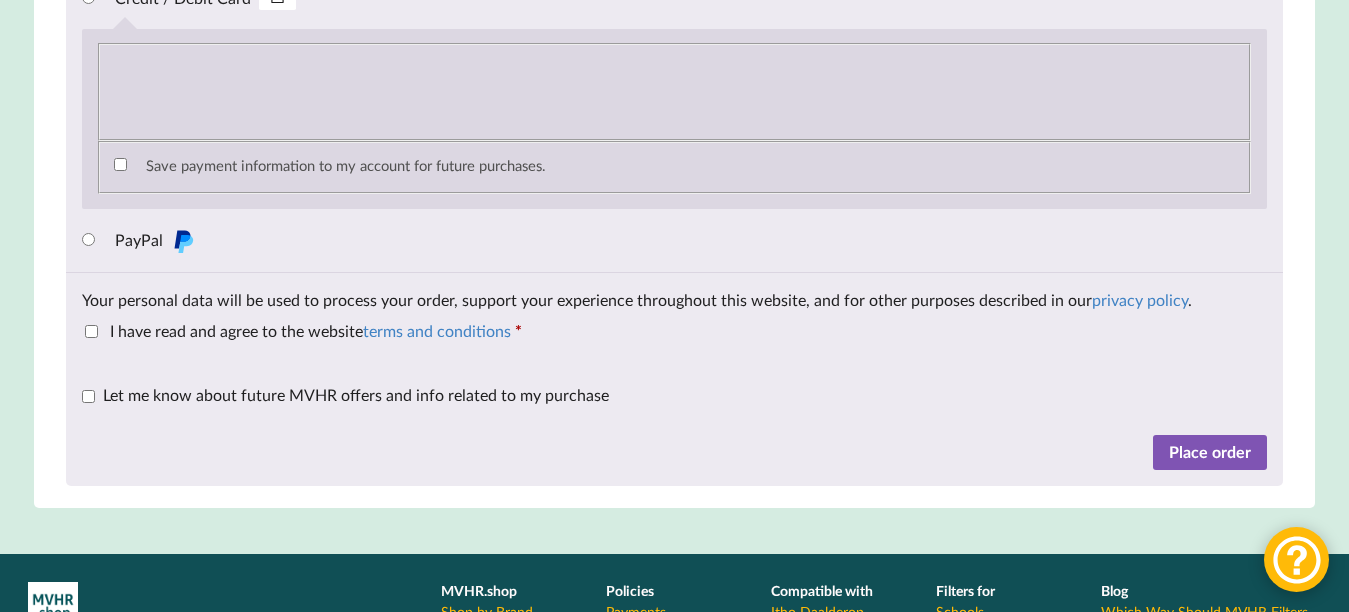 scroll, scrollTop: 2318, scrollLeft: 0, axis: vertical 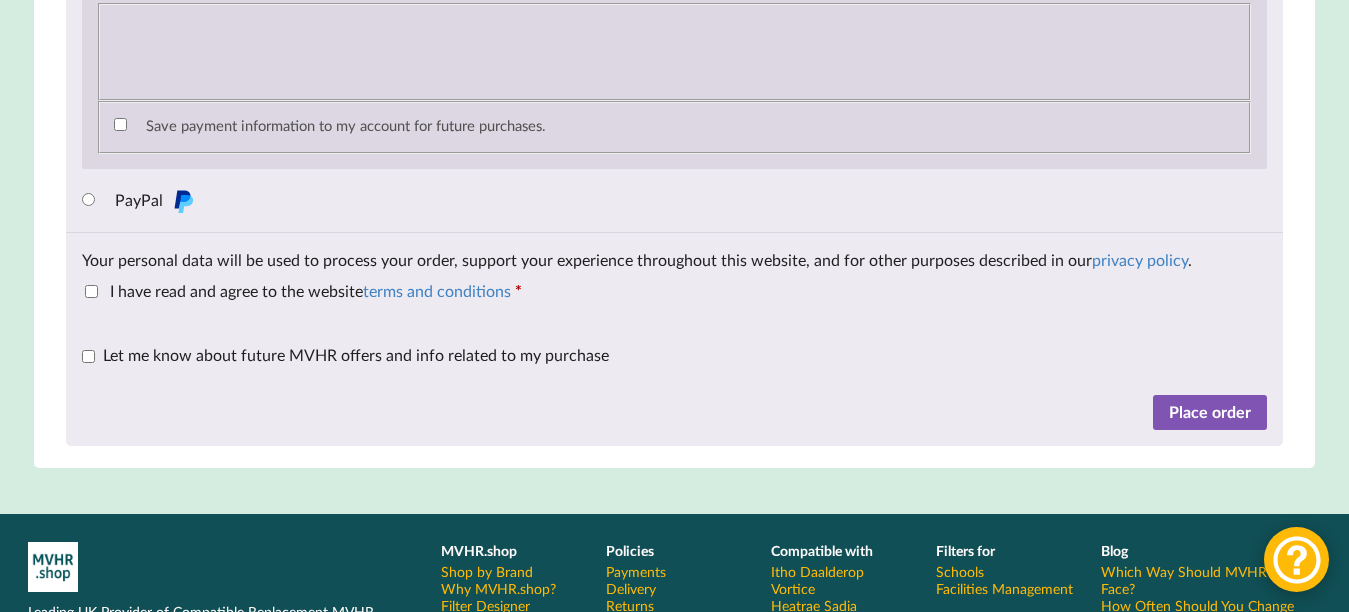click on "Your personal data will be used to process your order, support your experience throughout this website, and for other purposes described in our  privacy policy .
Welcome to MVHR.shop. If you continue to browse and use this website, you are agreeing to comply with and be bound by the following terms and conditions of use, which together with our privacy policy govern MVHR.shop’s relationship with you in regards to this website. If you disagree with any part of these terms and conditions, please do not use our website.
The term ‘MVHR.shop’ or ‘us’ or ‘we’ refers to the owner of the website whose registered office is Cloud Wrestlers Ltd, Unit 13a Wincombe Business Park, Shaftesbury, SP7 9QJ, United Kingdom. Our company registration number is 14459751. The term ‘you’ or ‘your’ or ‘user(s)’ refers to the user or viewer of our website.
The use of this website is subject to the following terms of use:
1. General Information:
2. Cookies:
3. Accuracy and Liability:" at bounding box center [675, 339] 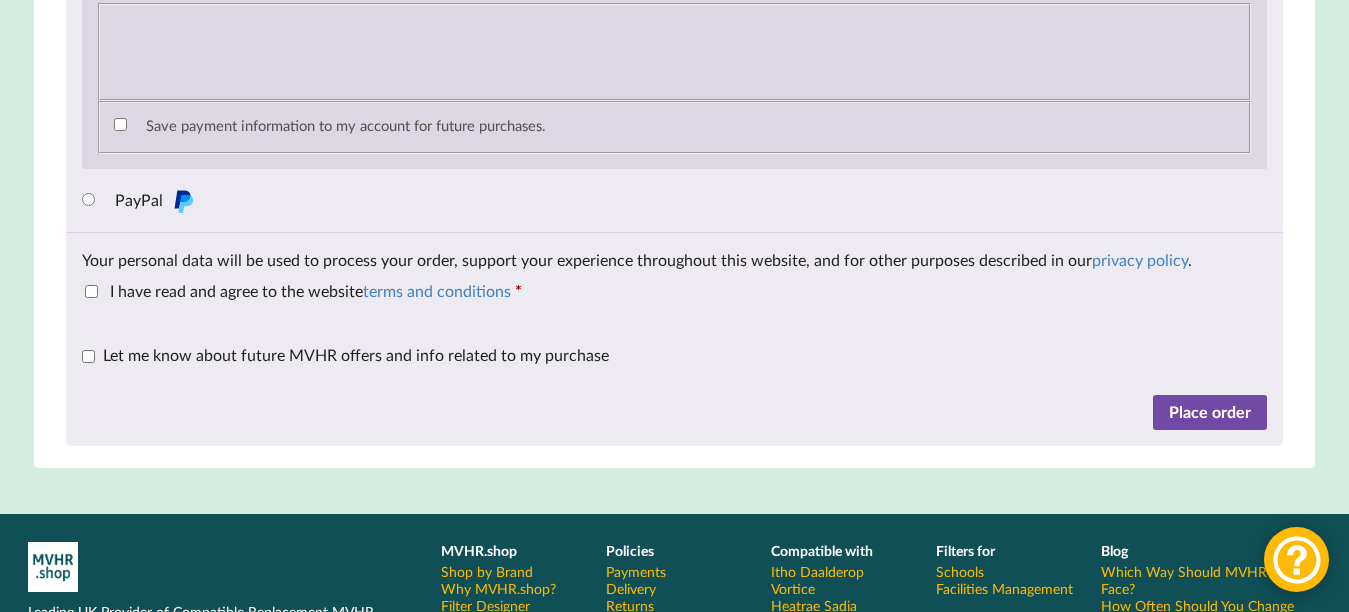 click on "Place order" at bounding box center (1210, 413) 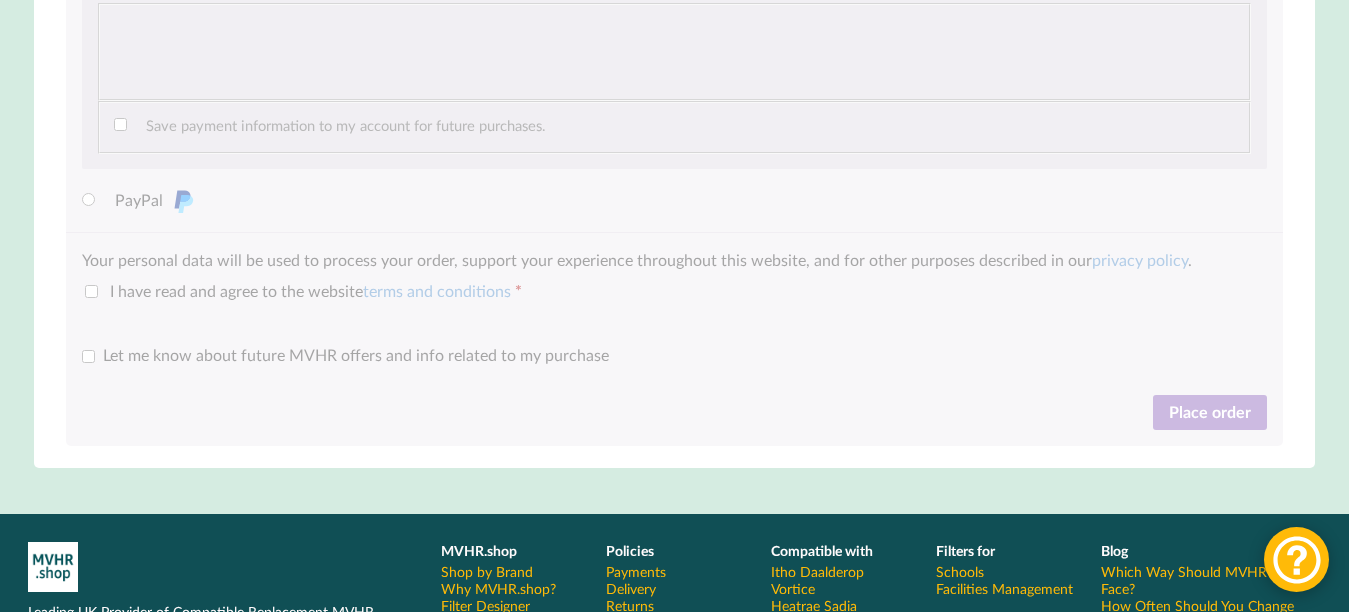click at bounding box center (675, -661) 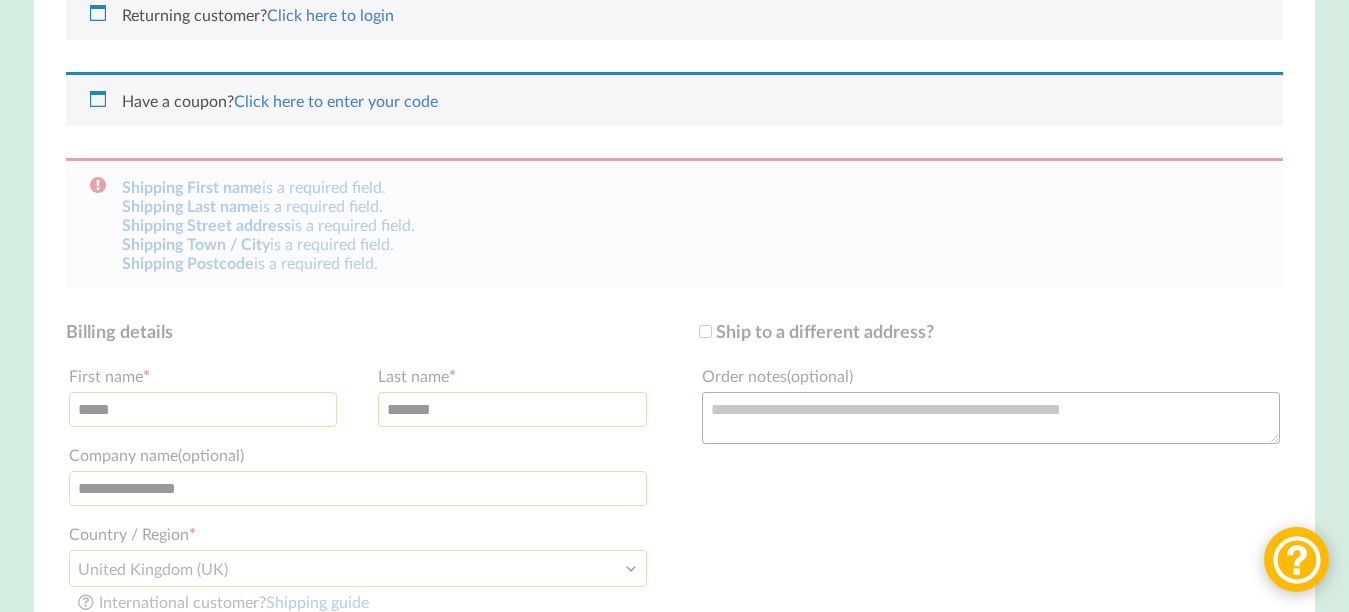 scroll, scrollTop: 375, scrollLeft: 0, axis: vertical 